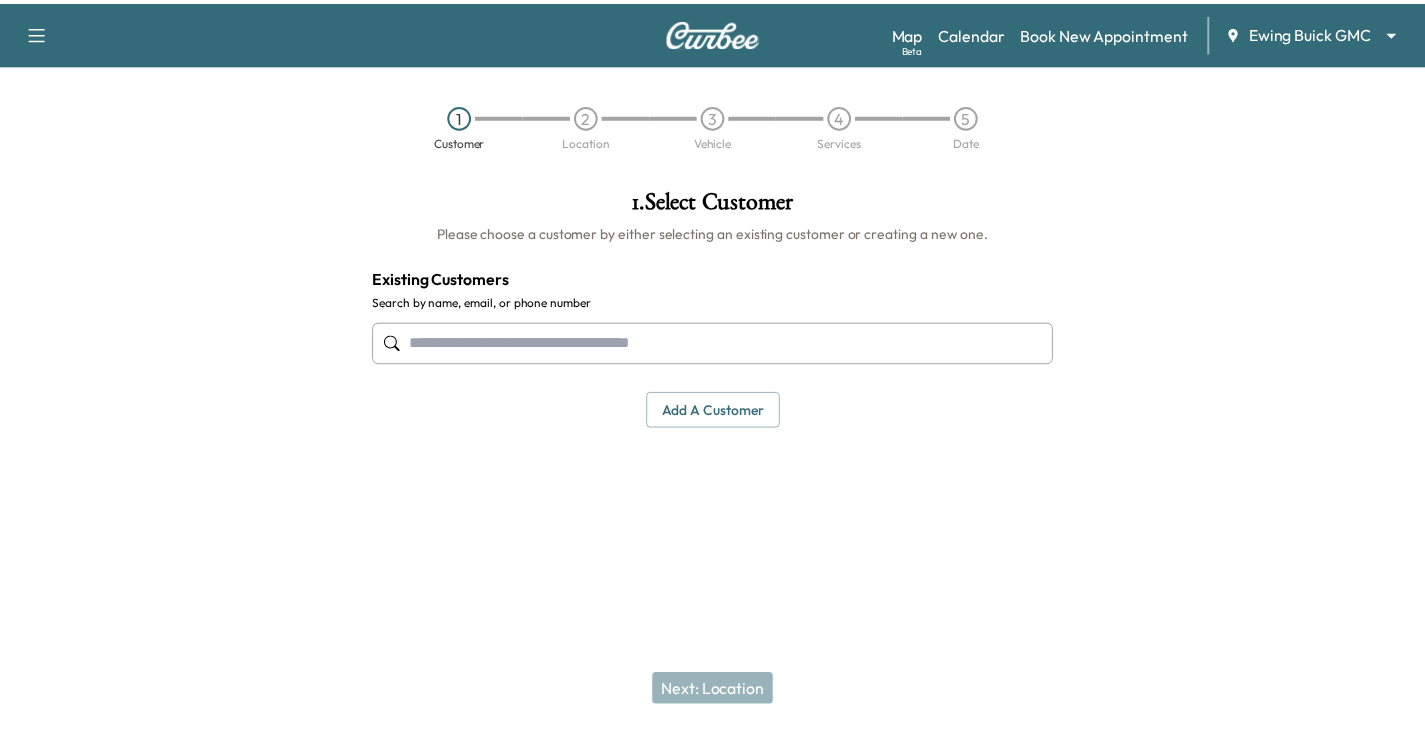 scroll, scrollTop: 0, scrollLeft: 0, axis: both 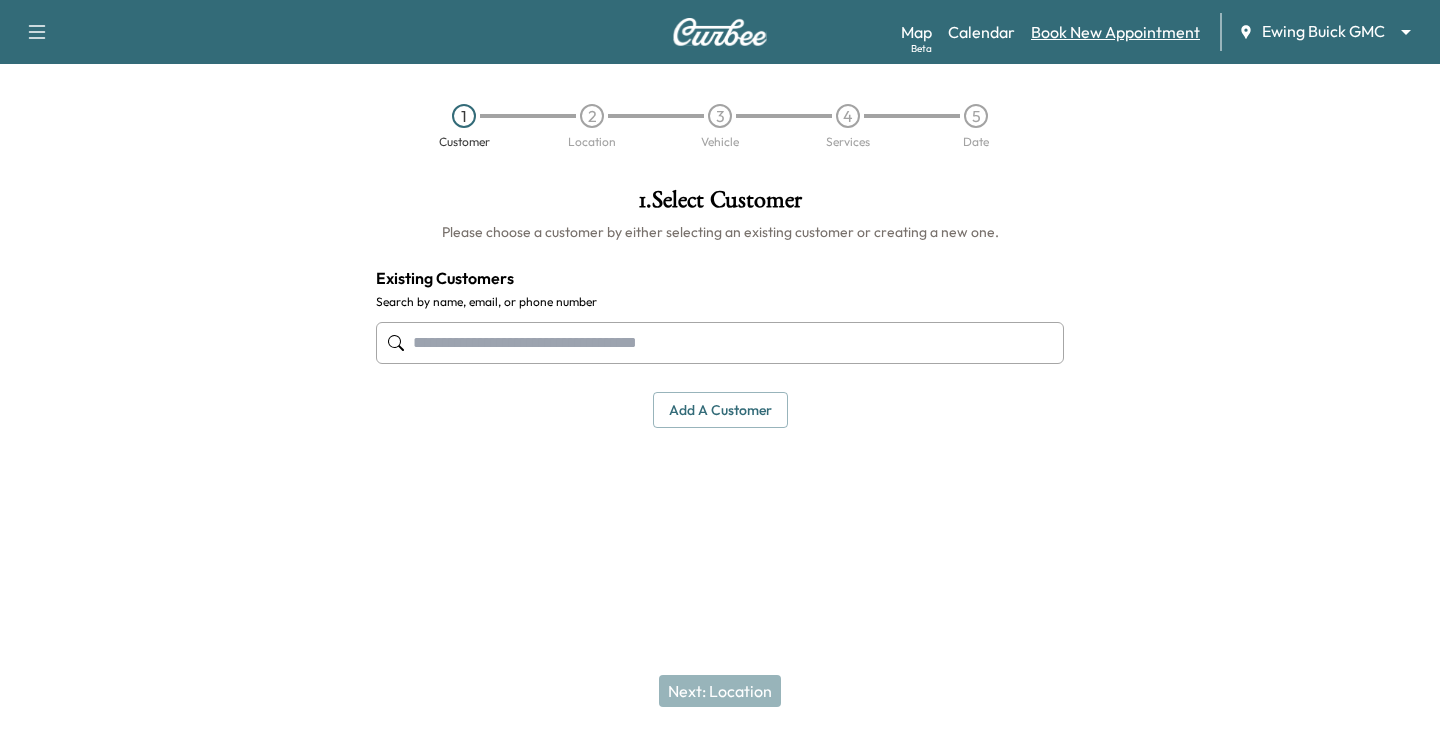 click on "Book New Appointment" at bounding box center [1115, 32] 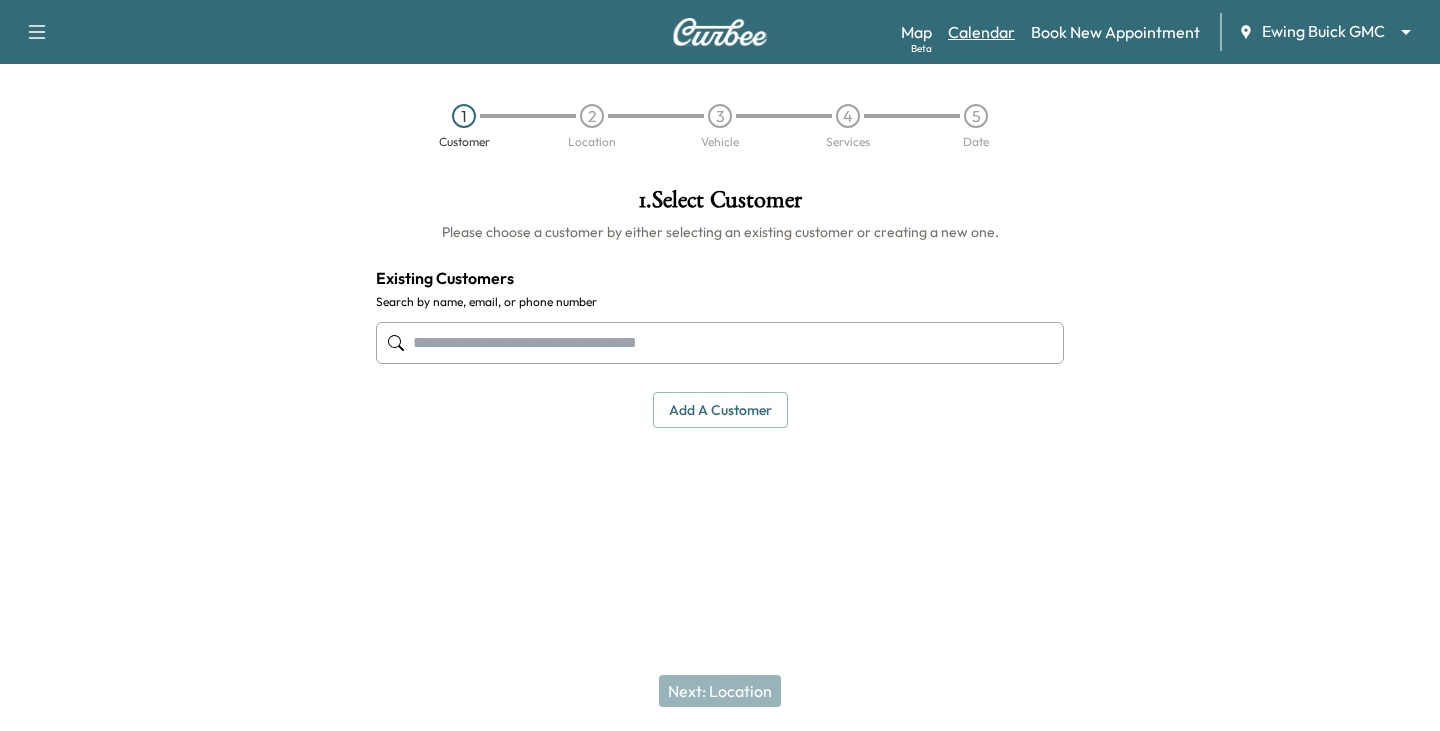 click on "Calendar" at bounding box center [981, 32] 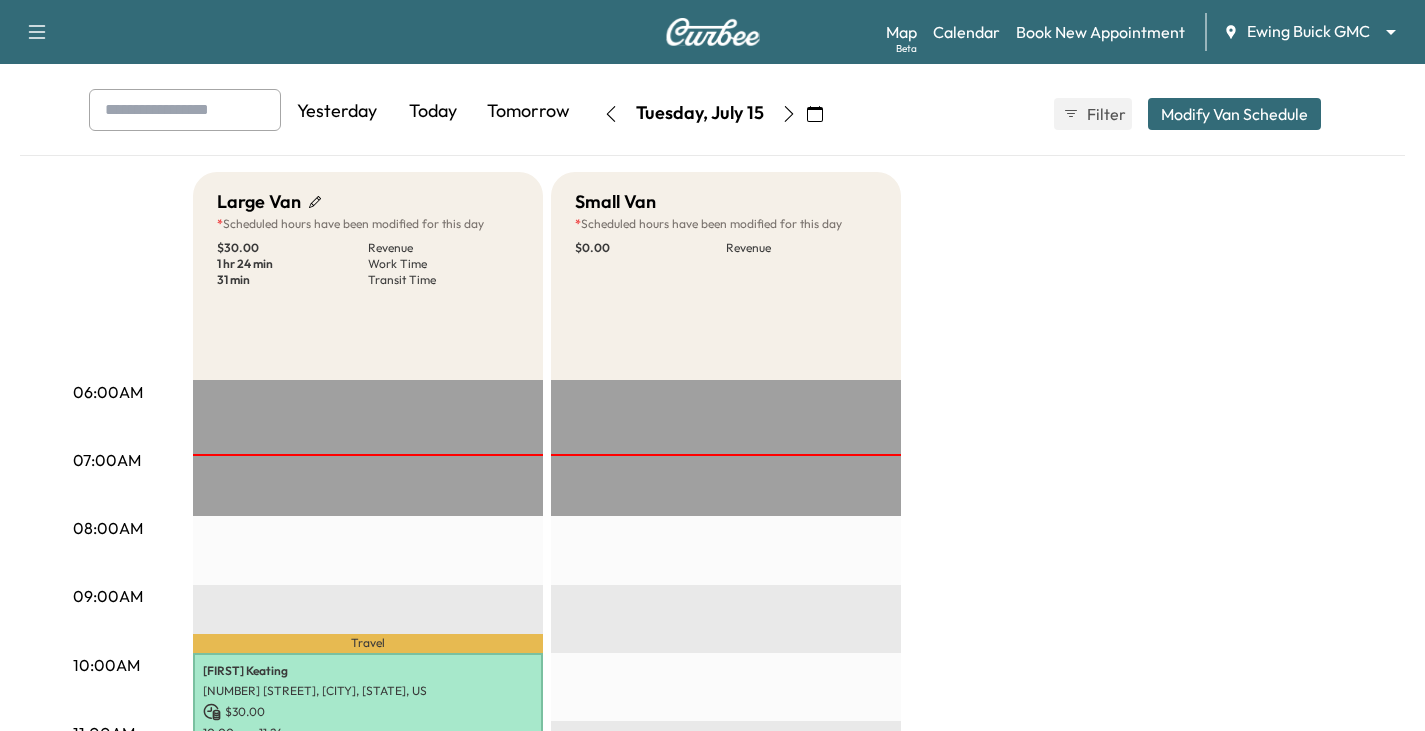 scroll, scrollTop: 0, scrollLeft: 0, axis: both 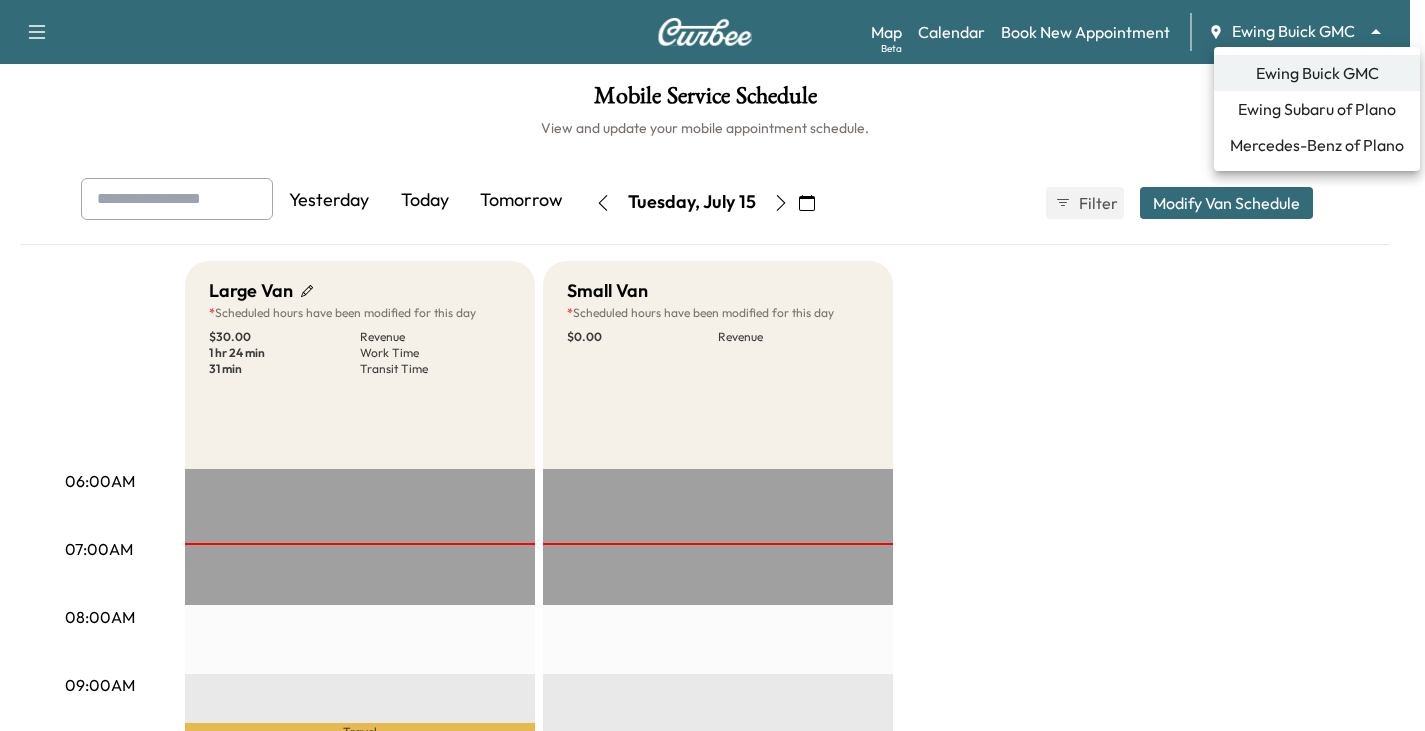 click on "Support Log Out Map Beta Calendar Book New Appointment Ewing Buick GMC ******** ​ Mobile Service Schedule View and update your mobile appointment schedule. Yesterday Today Tomorrow Tuesday, July 15 July 2025 S M T W T F S   29   30   1   2   3   4   5   6   7   8   9   10   11   12   13   14   15   16   17   18   19   20   21   22   23   24   25   26   27   28   29   30   31   1 Cancel Done Filter Modify Van Schedule Modify Van Schedule Van Schedule for  Tuesday, July 15, 2025 *  Schedule modified Shift Start Shift End Small Van * 8:00 am * Start 12:00 pm ** Start Inactive Last Modified by  [FIRST] [LAST]  @   3:40 PM  on July 08, 2025 Large Van * 8:00 am * Start 12:00 pm ** Start Inactive Last Modified by  [FIRST] [LAST]  @   3:40 PM  on July 08, 2025 Cancel Save & Close 06:00AM 07:00AM 08:00AM 09:00AM 10:00AM 11:00AM 12:00PM 01:00PM 02:00PM 03:00PM 04:00PM 05:00PM 06:00PM 07:00PM 08:00PM 09:00PM 10:00PM Large Van *  Scheduled hours have been modified for this day $ 30.00 Revenue 1 hr 24 min" at bounding box center [712, 365] 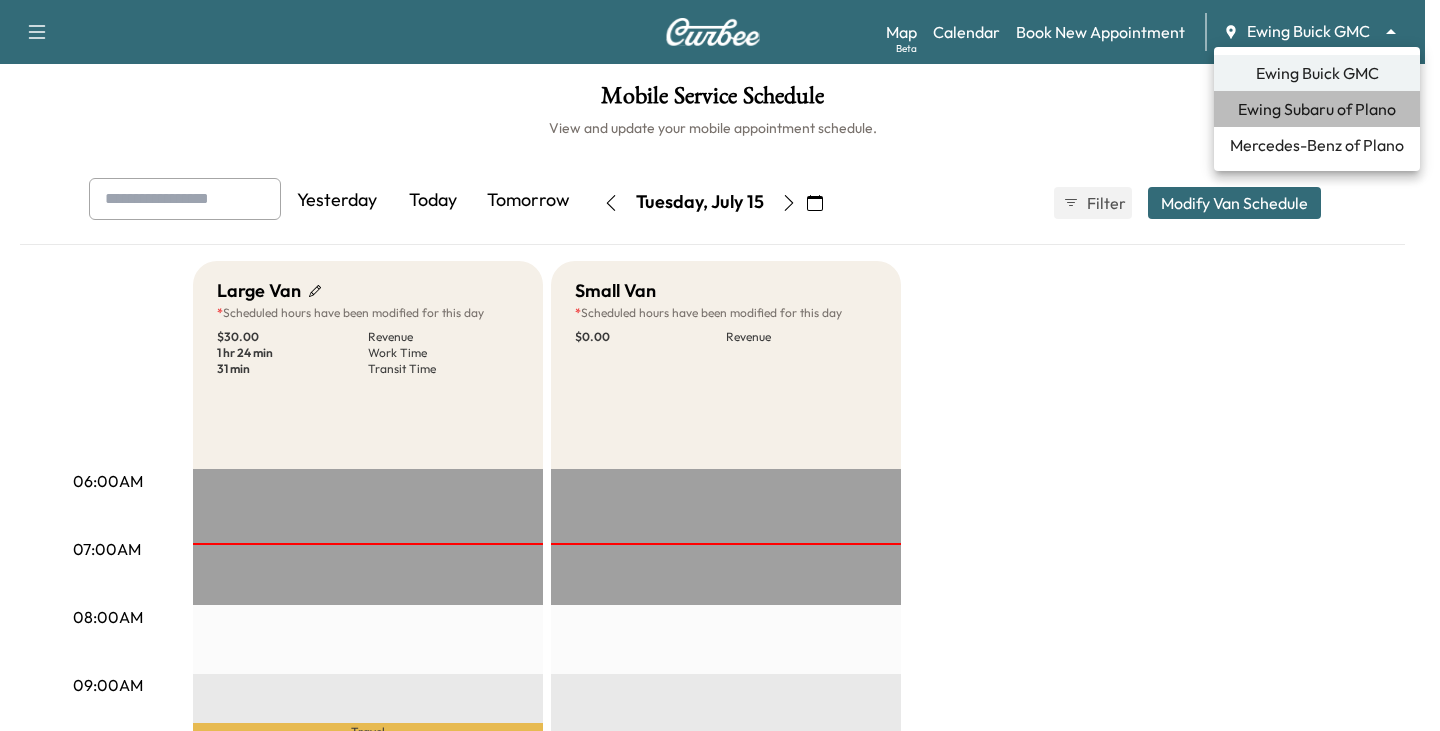 click on "Ewing Subaru of Plano" at bounding box center [1317, 109] 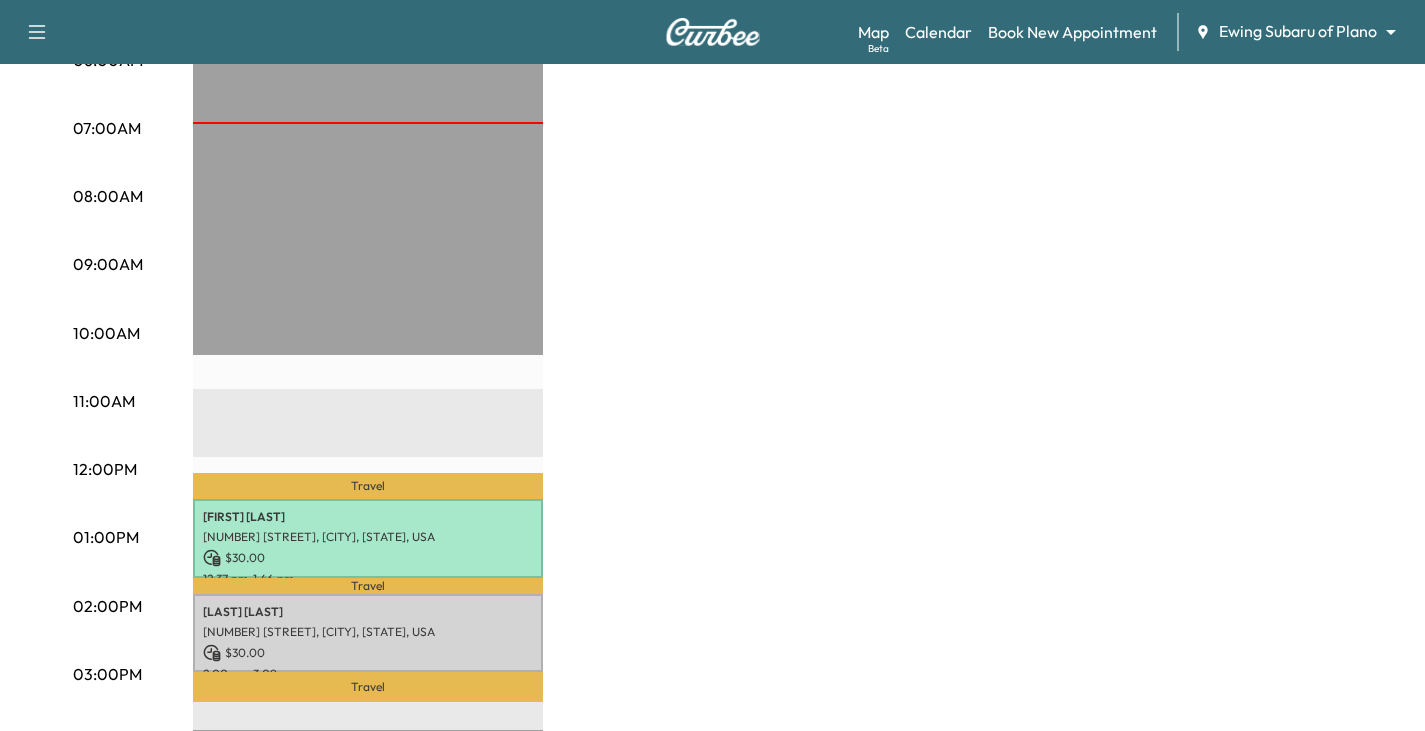 scroll, scrollTop: 100, scrollLeft: 0, axis: vertical 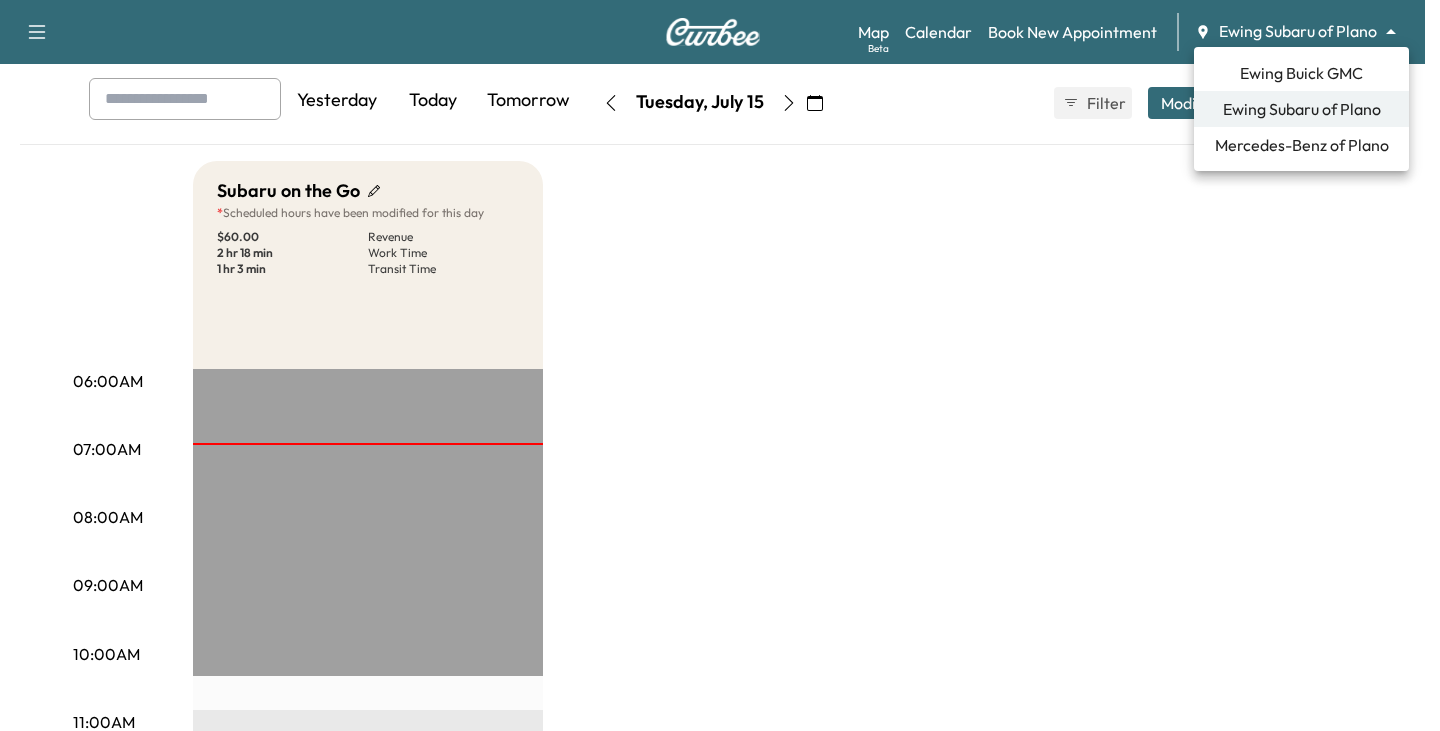 click on "Support Log Out Map Beta Calendar Book New Appointment Ewing Subaru of Plano ******** ​ Mobile Service Schedule View and update your mobile appointment schedule. Yesterday Today Tomorrow Tuesday, July 15 July 2025 S M T W T F S   29   30   1   2   3   4   5   6   7   8   9   10   11   12   13   14   15   16   17   18   19   20   21   22   23   24   25   26   27   28   29   30   31   1 Cancel Done Filter Modify Van Schedule Modify Van Schedule Van Schedule for  Tuesday, July 15, 2025 *  Schedule modified Shift Start Shift End Subaru on the Go * 10:30 am **** Start 4:00 pm ** Start Inactive Last Modified by  [FIRST] [LAST]  @   8:11 AM  on July 14, 2025 Cancel Save & Close 06:00AM 07:00AM 08:00AM 09:00AM 10:00AM 11:00AM 12:00PM 01:00PM 02:00PM 03:00PM 04:00PM 05:00PM 06:00PM 07:00PM 08:00PM 09:00PM 10:00PM Subaru on the Go *  Scheduled hours have been modified for this day $ 60.00 Revenue 2 hr 18 min Work Time 1 hr 3 min Transit Time Travel [FIRST]   [LAST]  [NUMBER] [STREET], [CITY], [STATE], USA   $" at bounding box center [720, 265] 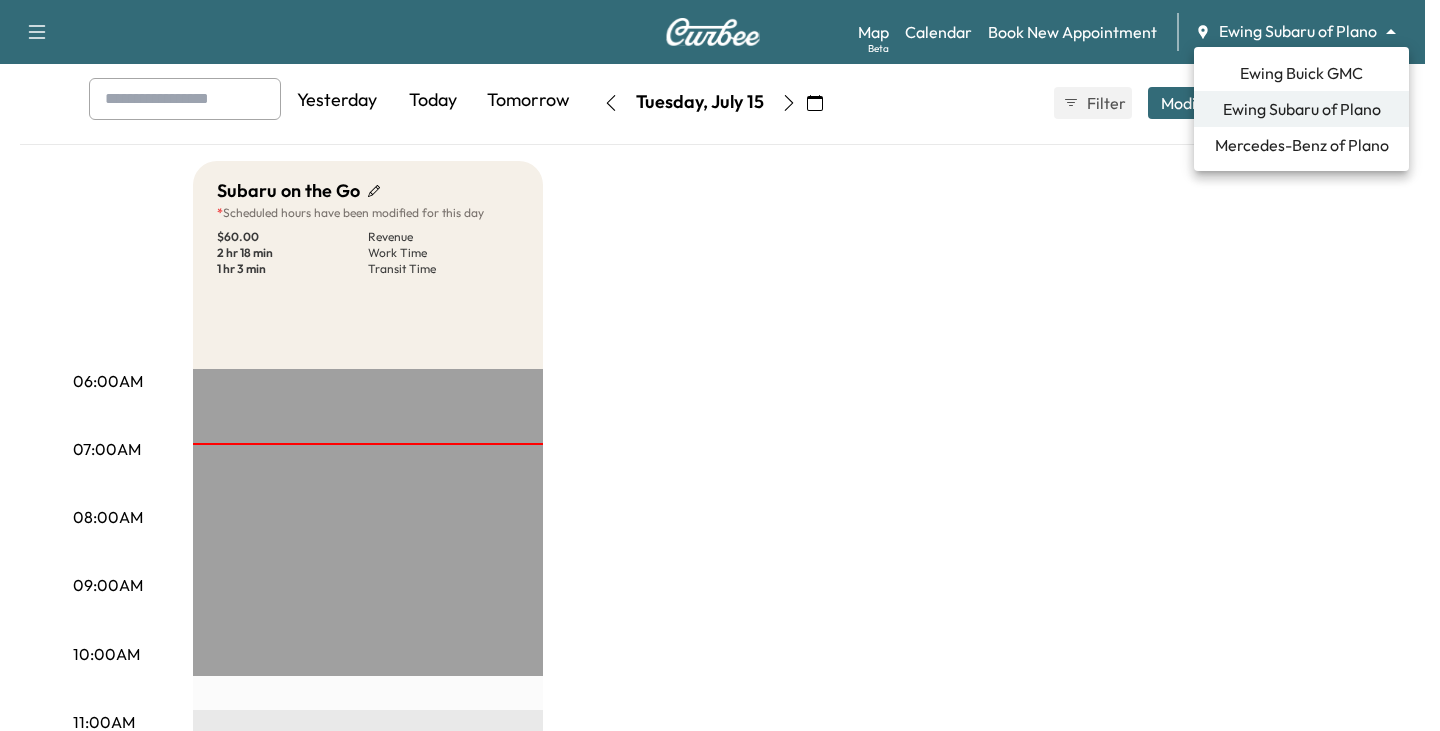 click on "Mercedes-Benz of Plano" at bounding box center [1302, 145] 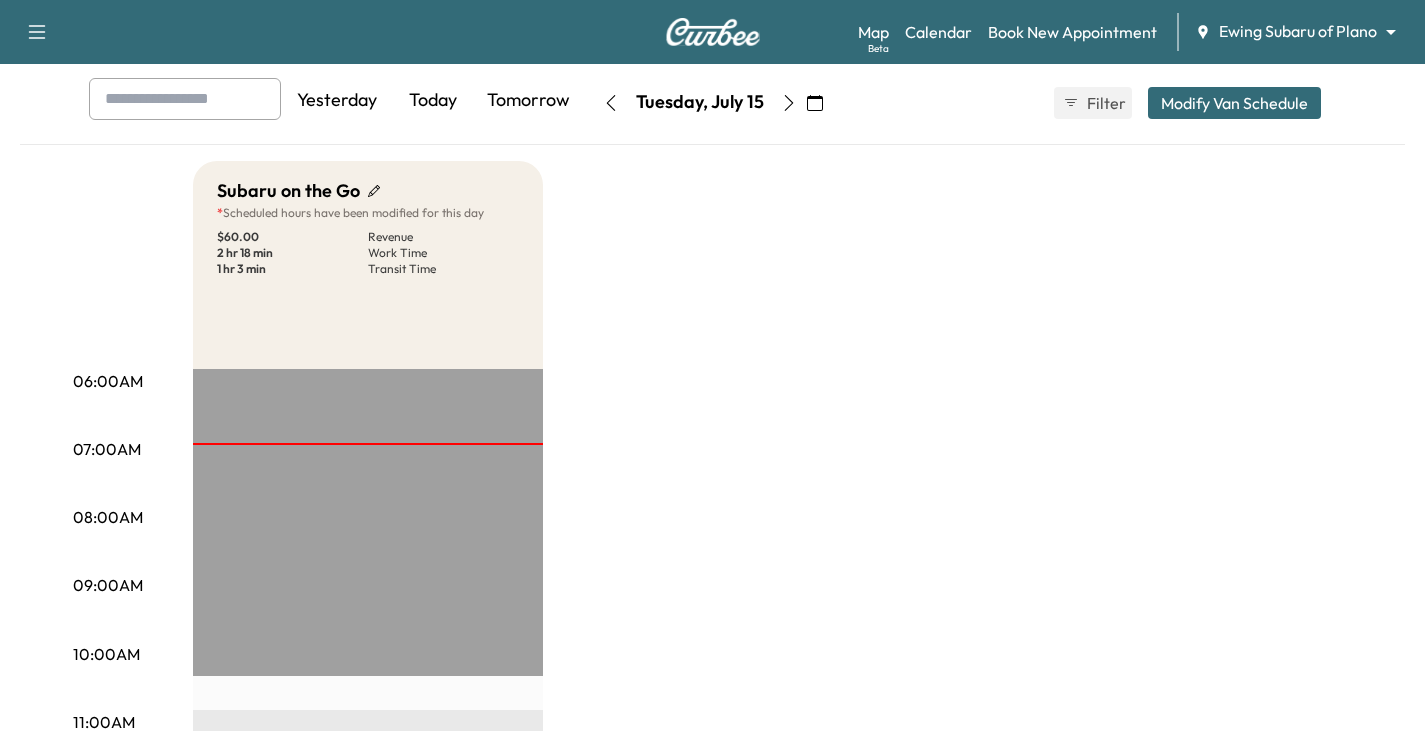scroll, scrollTop: 0, scrollLeft: 0, axis: both 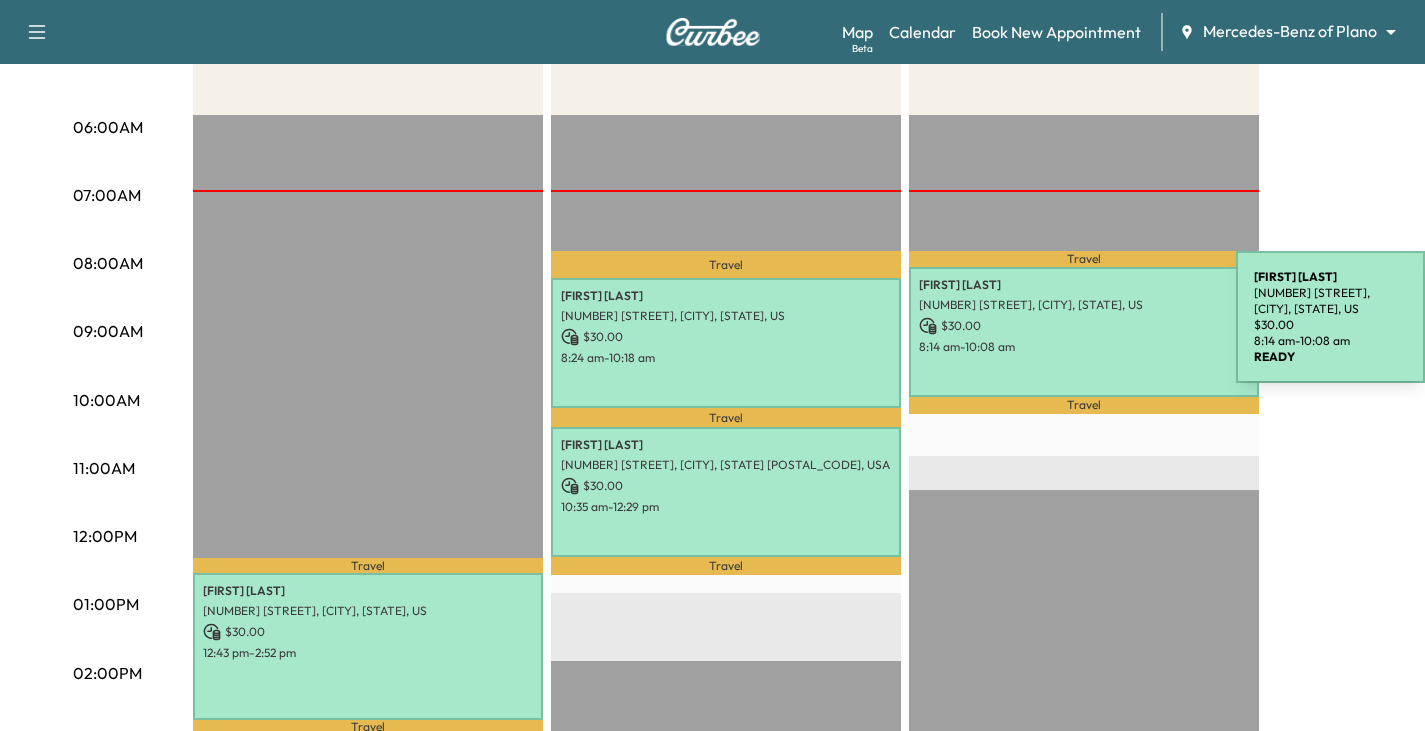 click on "$ 30.00" at bounding box center (1084, 326) 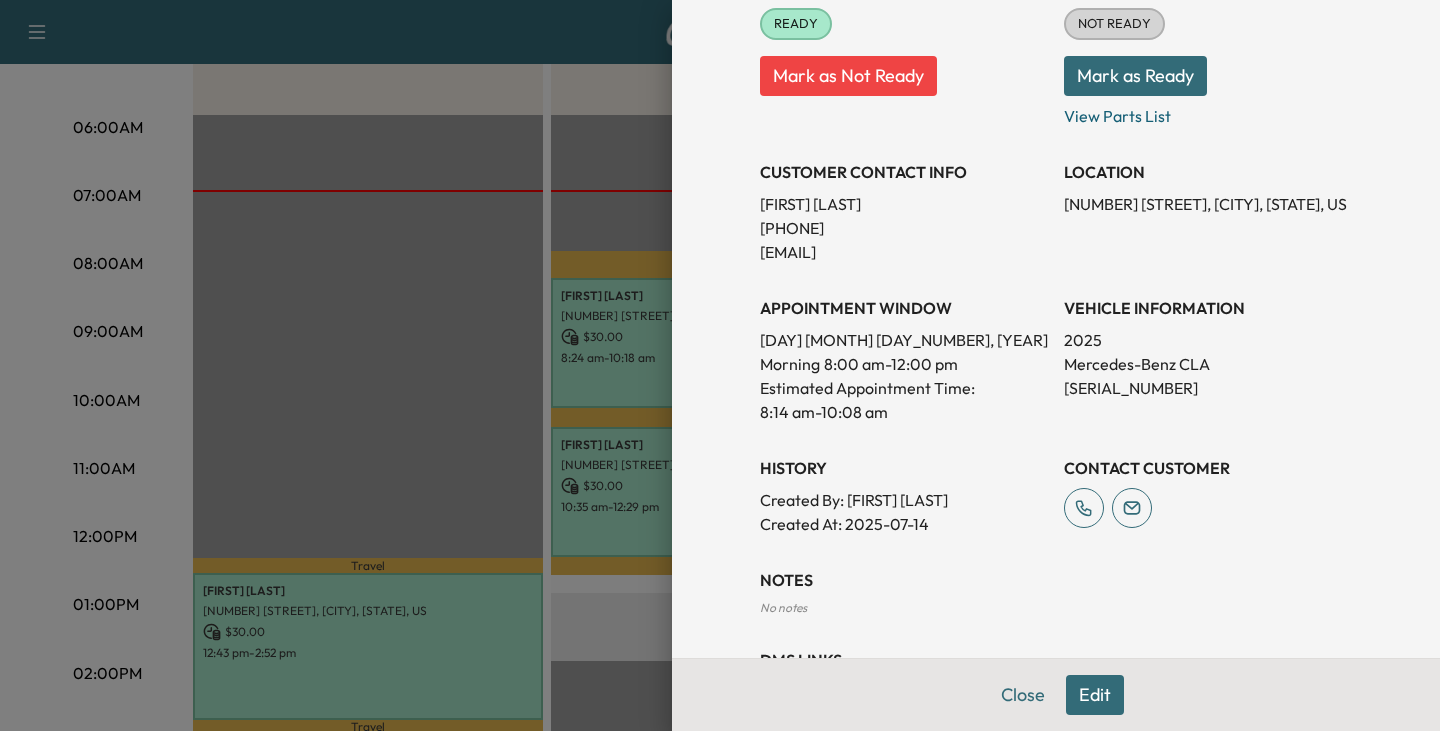 scroll, scrollTop: 300, scrollLeft: 0, axis: vertical 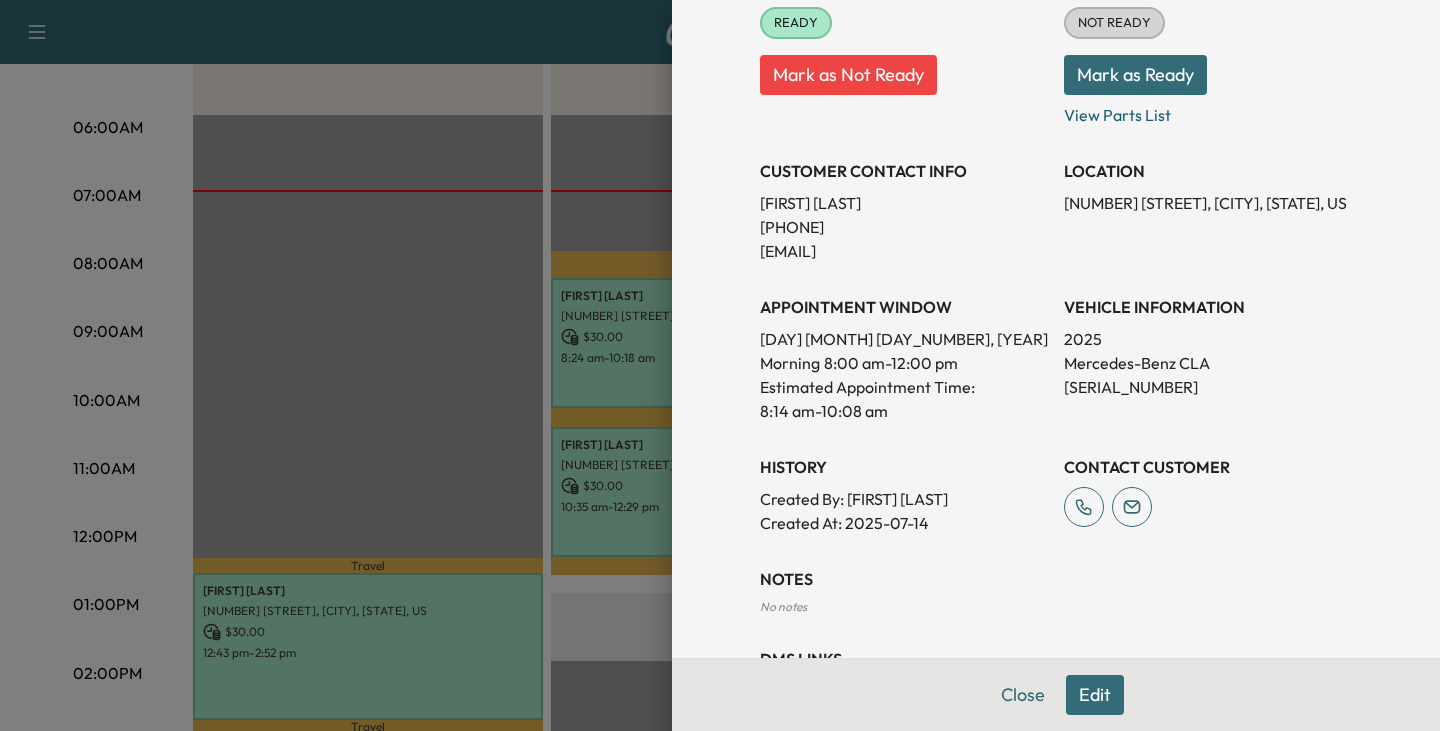 click on "Edit" at bounding box center [1095, 695] 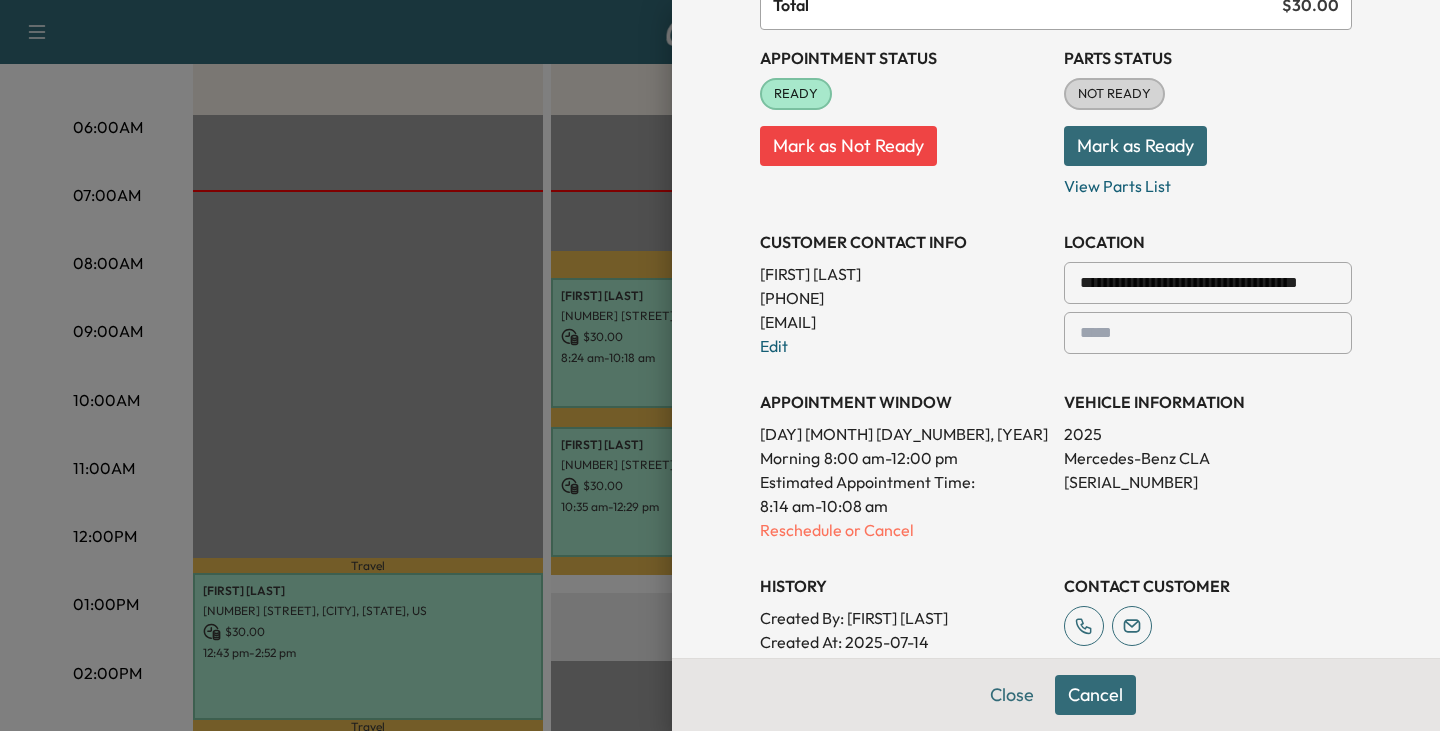 scroll, scrollTop: 242, scrollLeft: 0, axis: vertical 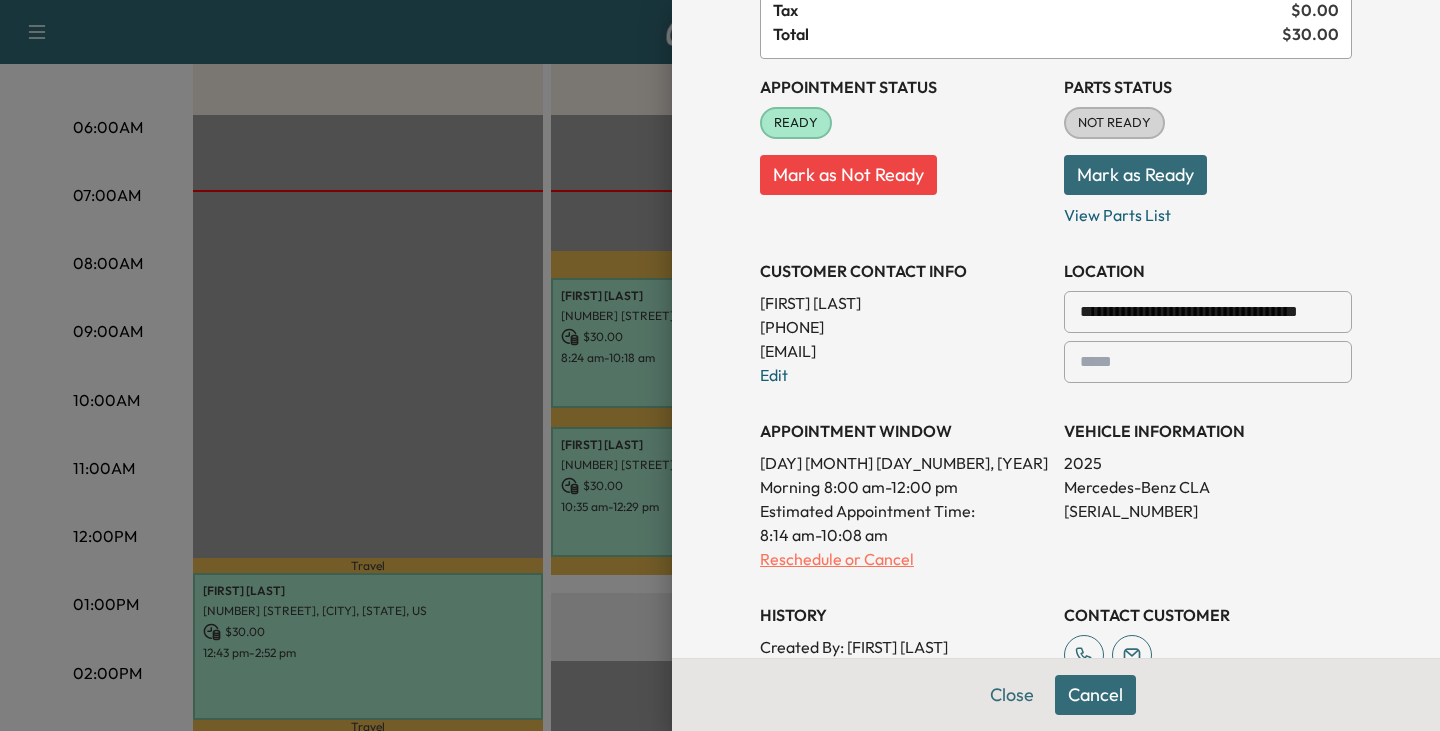 click on "Reschedule or Cancel" at bounding box center [904, 559] 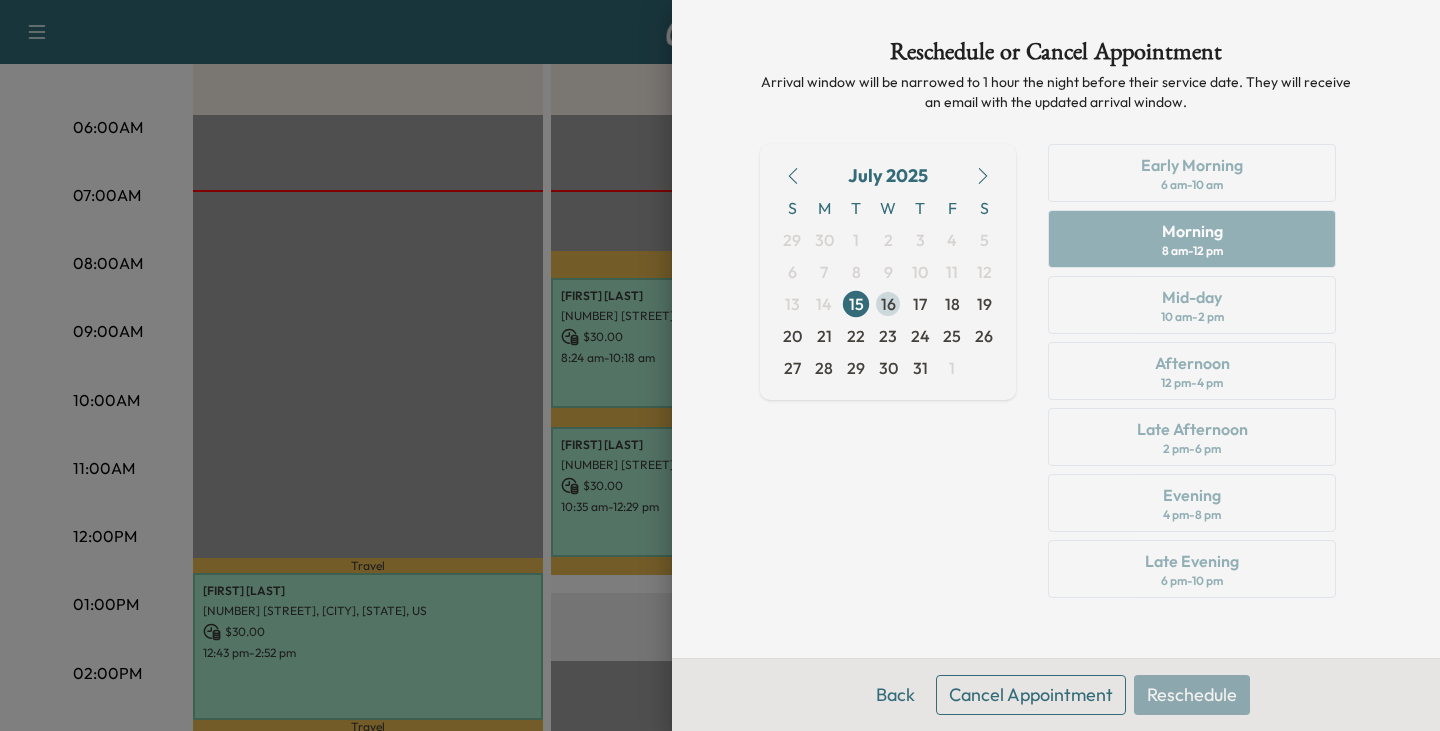 click on "16" at bounding box center [888, 304] 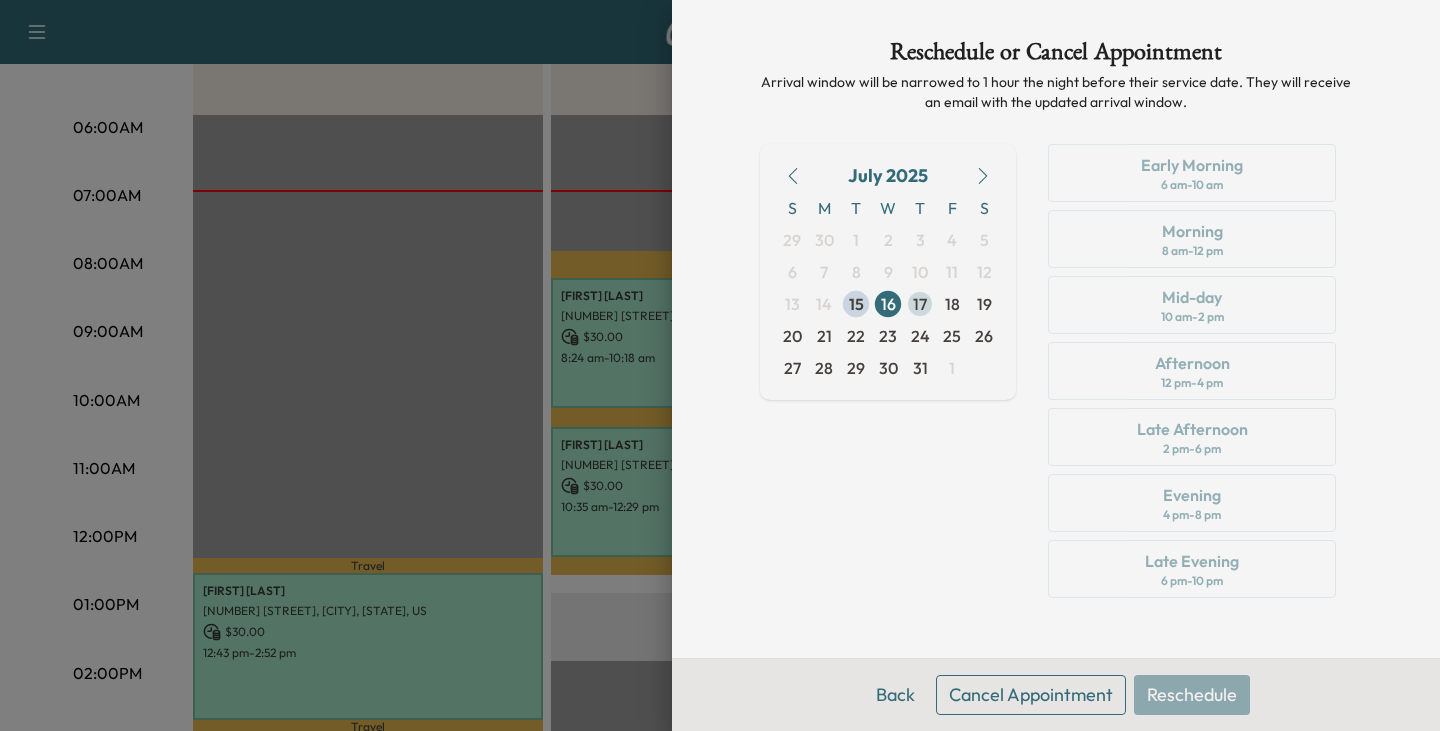 click on "17" at bounding box center [920, 304] 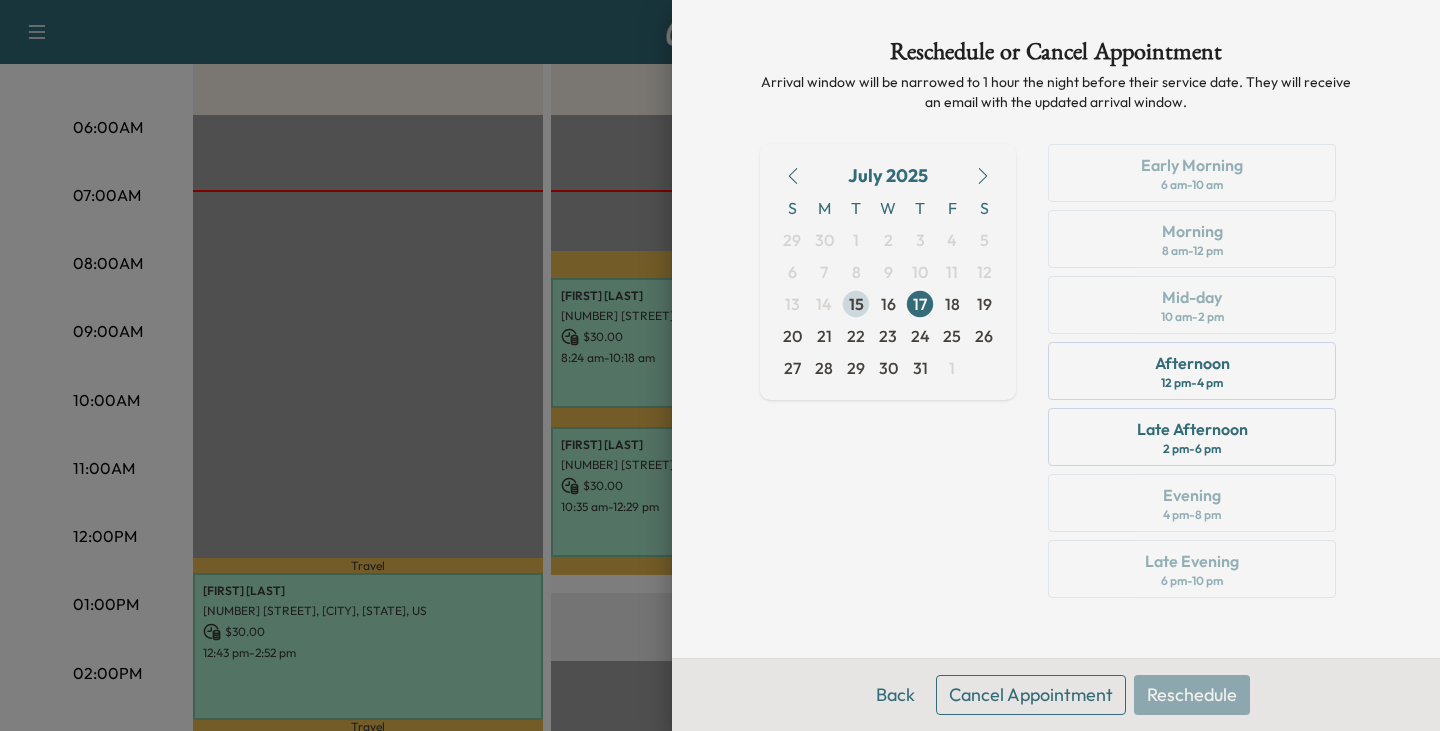click on "15" at bounding box center (856, 304) 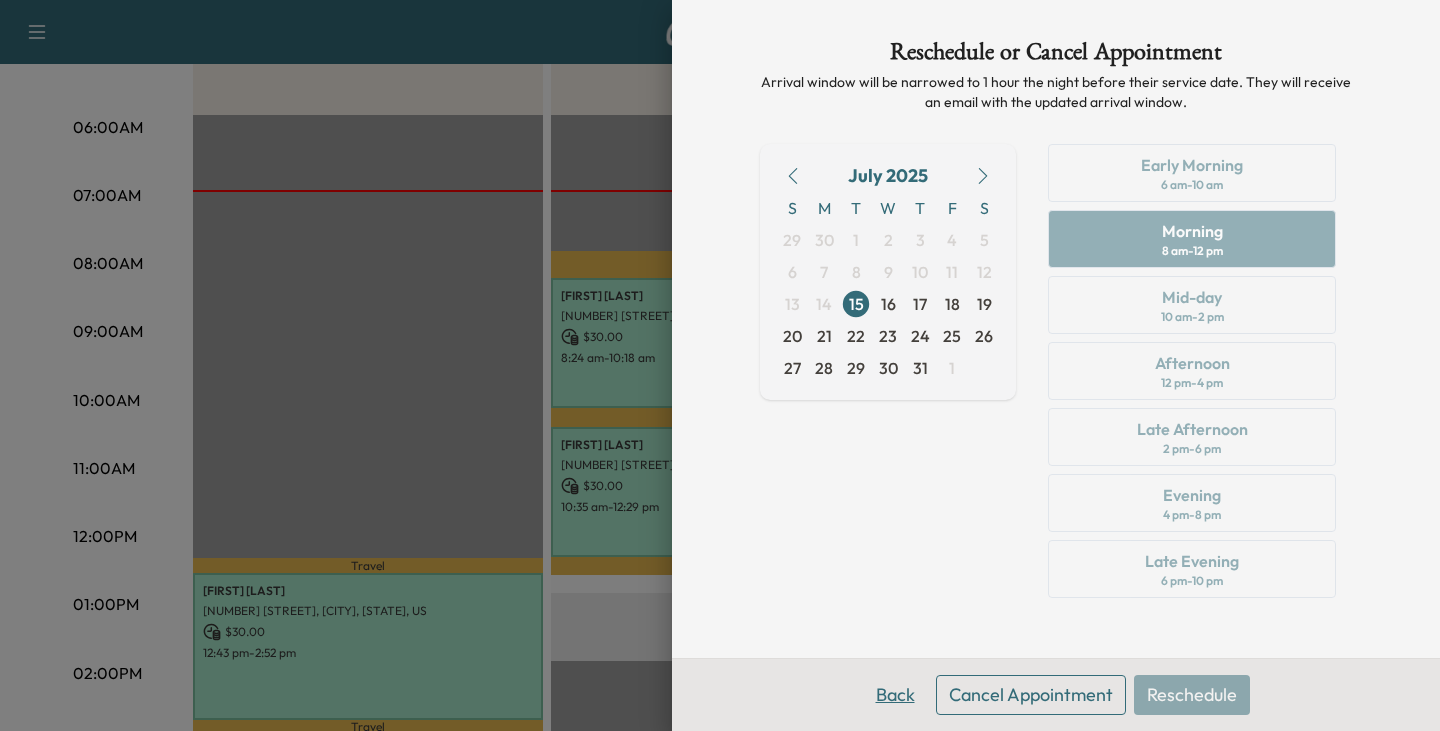 click on "Back" at bounding box center (895, 695) 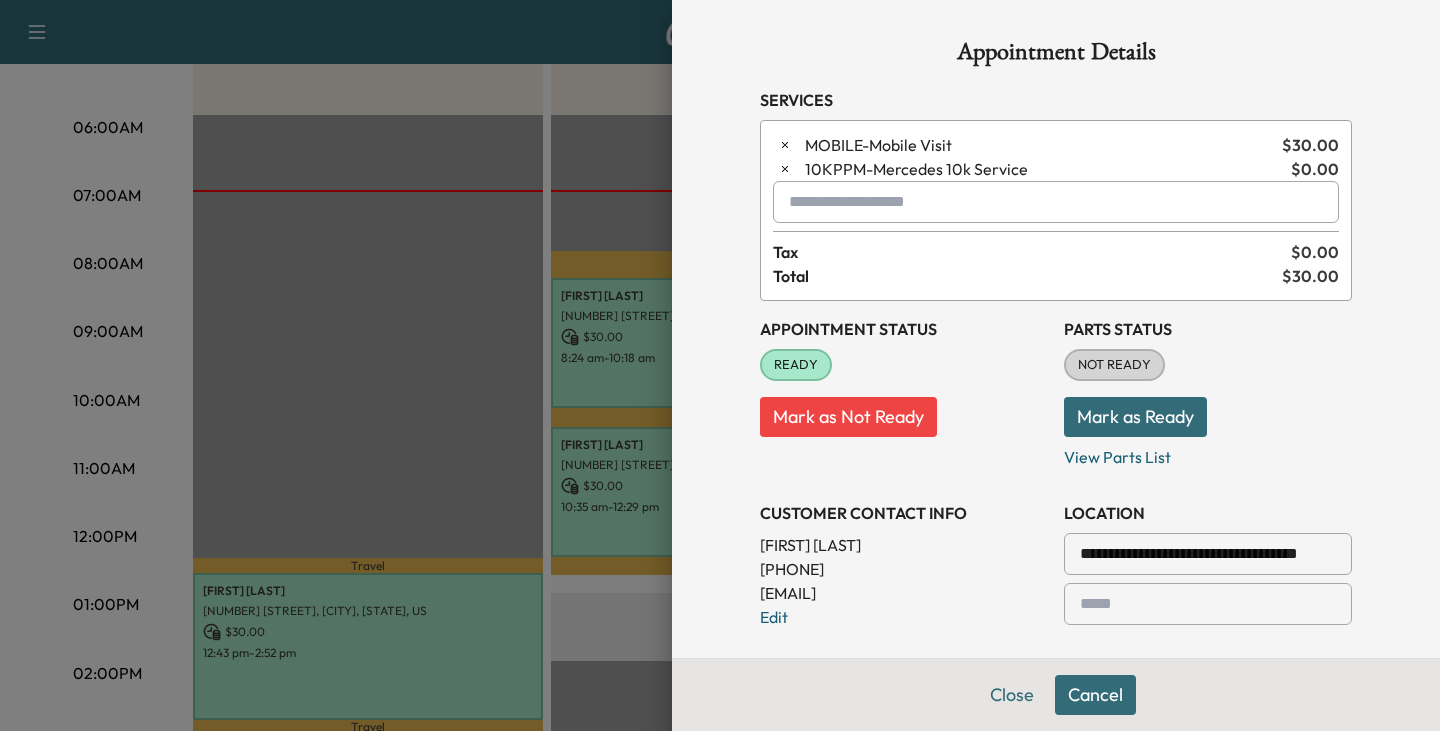 scroll, scrollTop: 100, scrollLeft: 0, axis: vertical 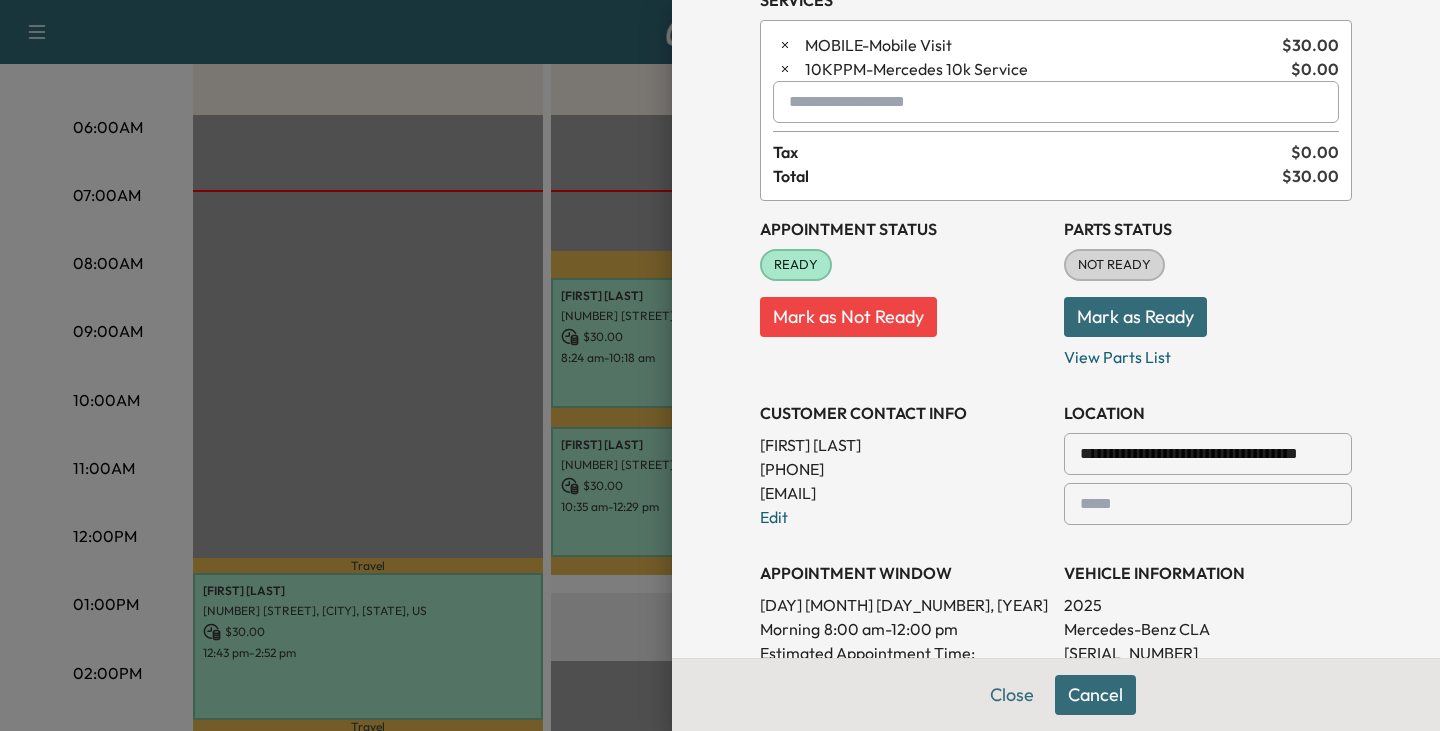 click at bounding box center [1332, 454] 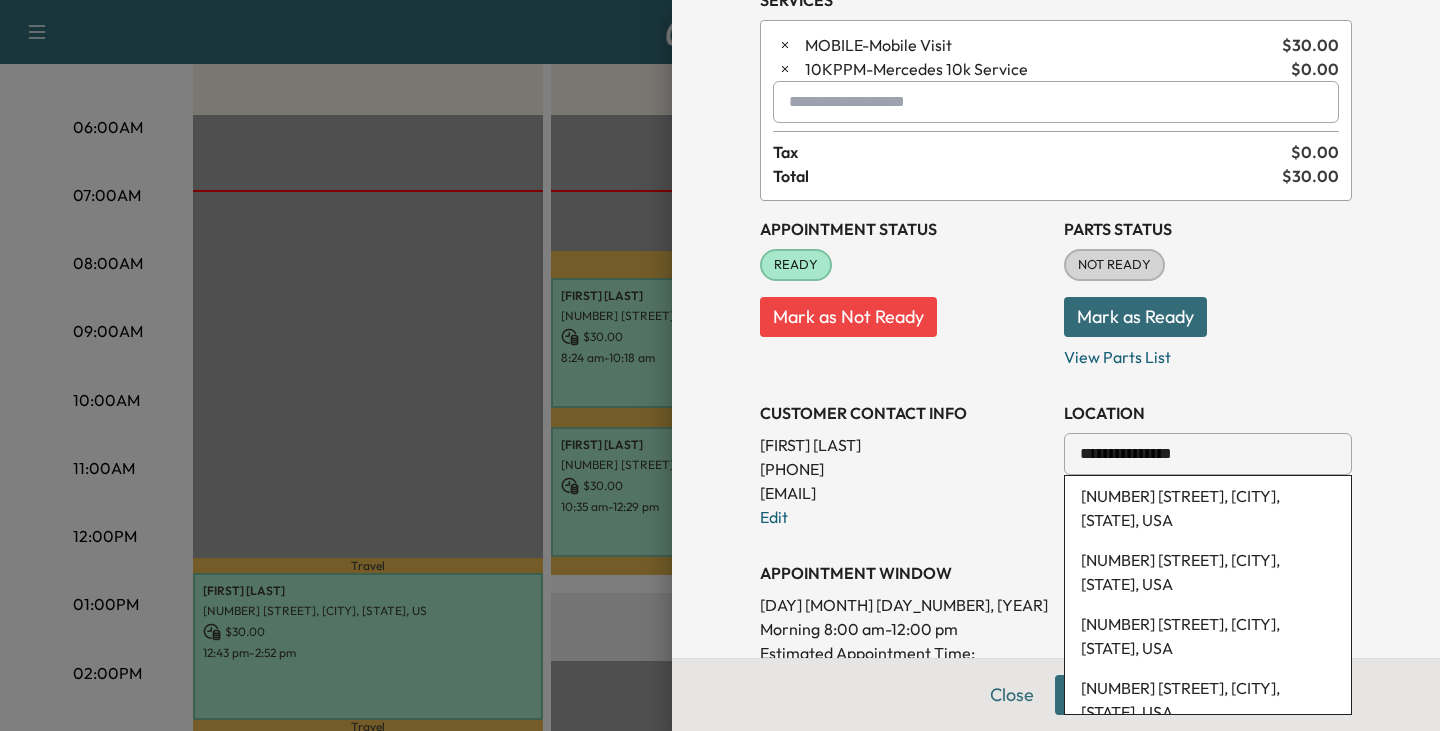 click on "**********" at bounding box center [1208, 454] 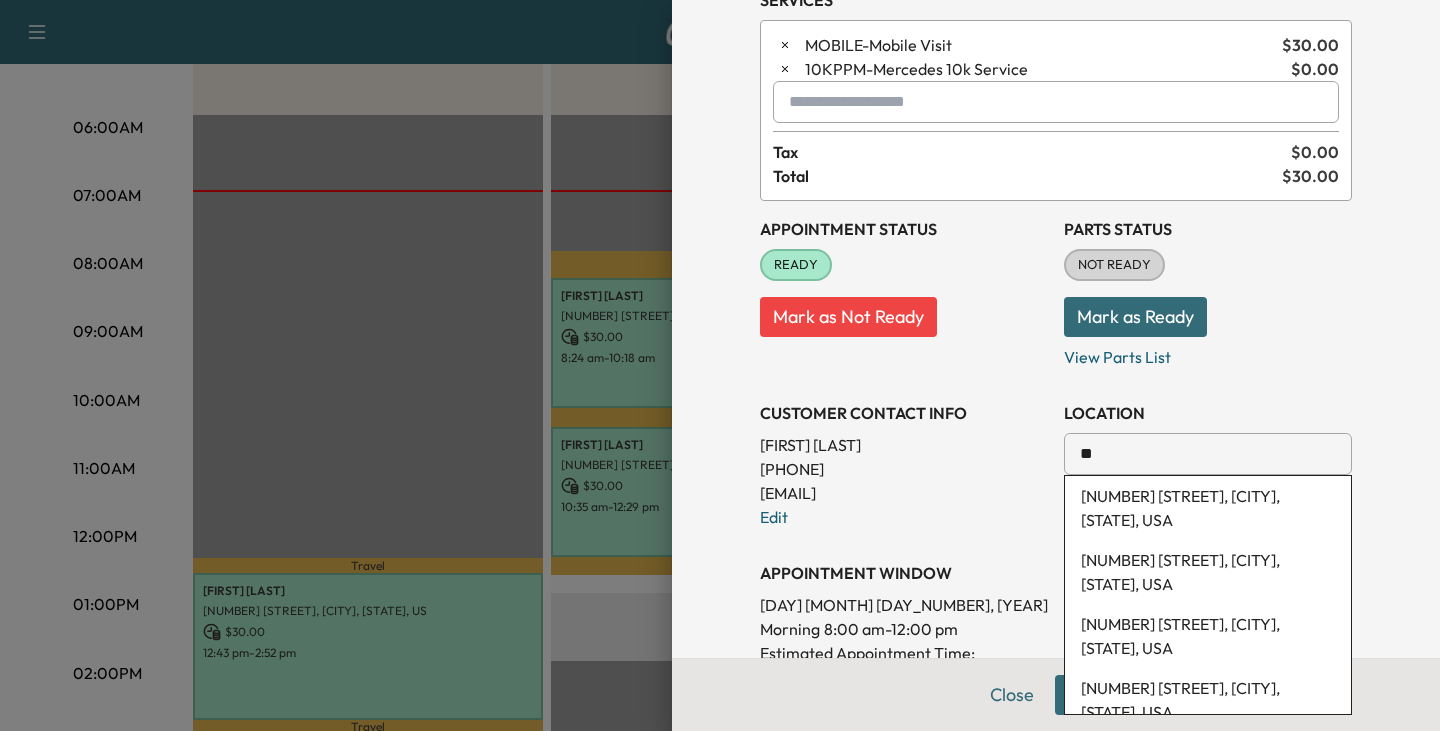type on "*" 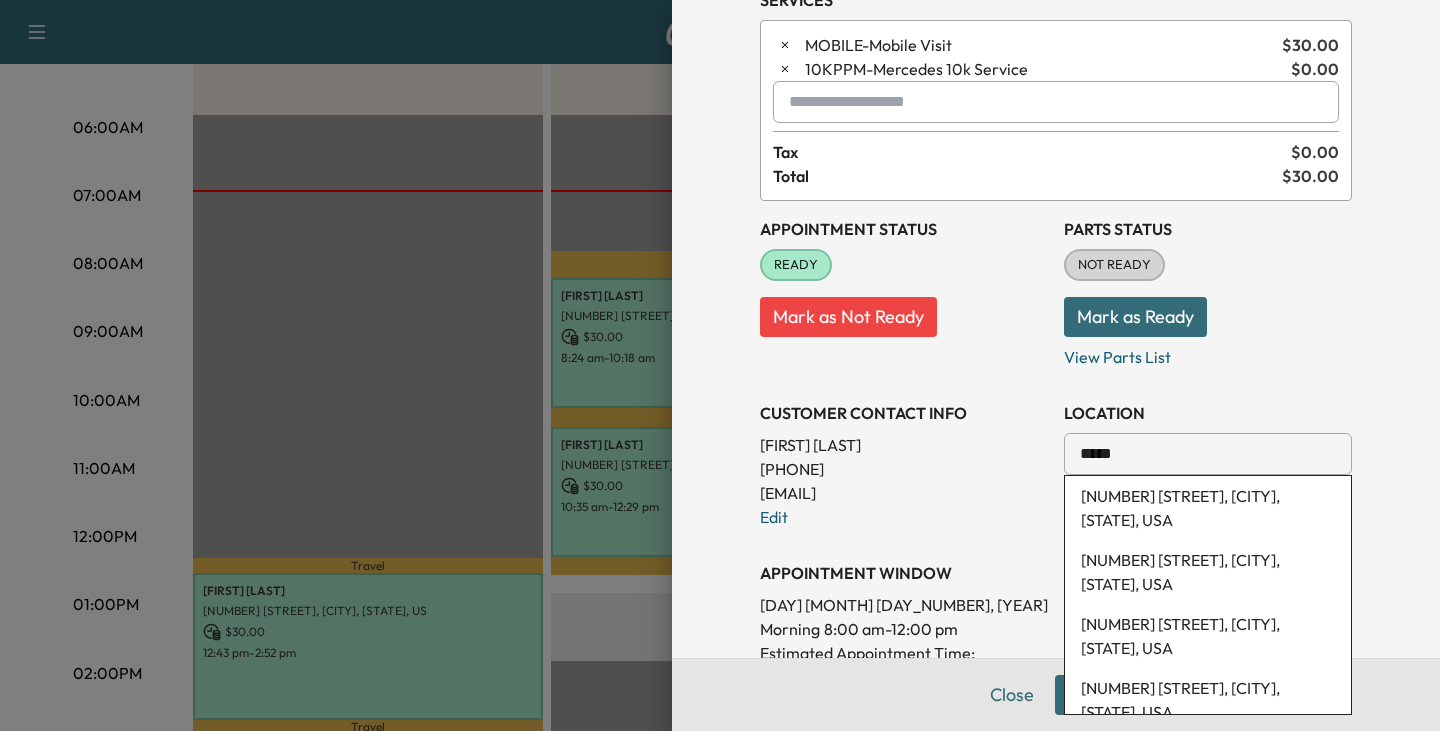 click on "[NUMBER] [STREET], [CITY], [STATE], USA" at bounding box center [1208, 508] 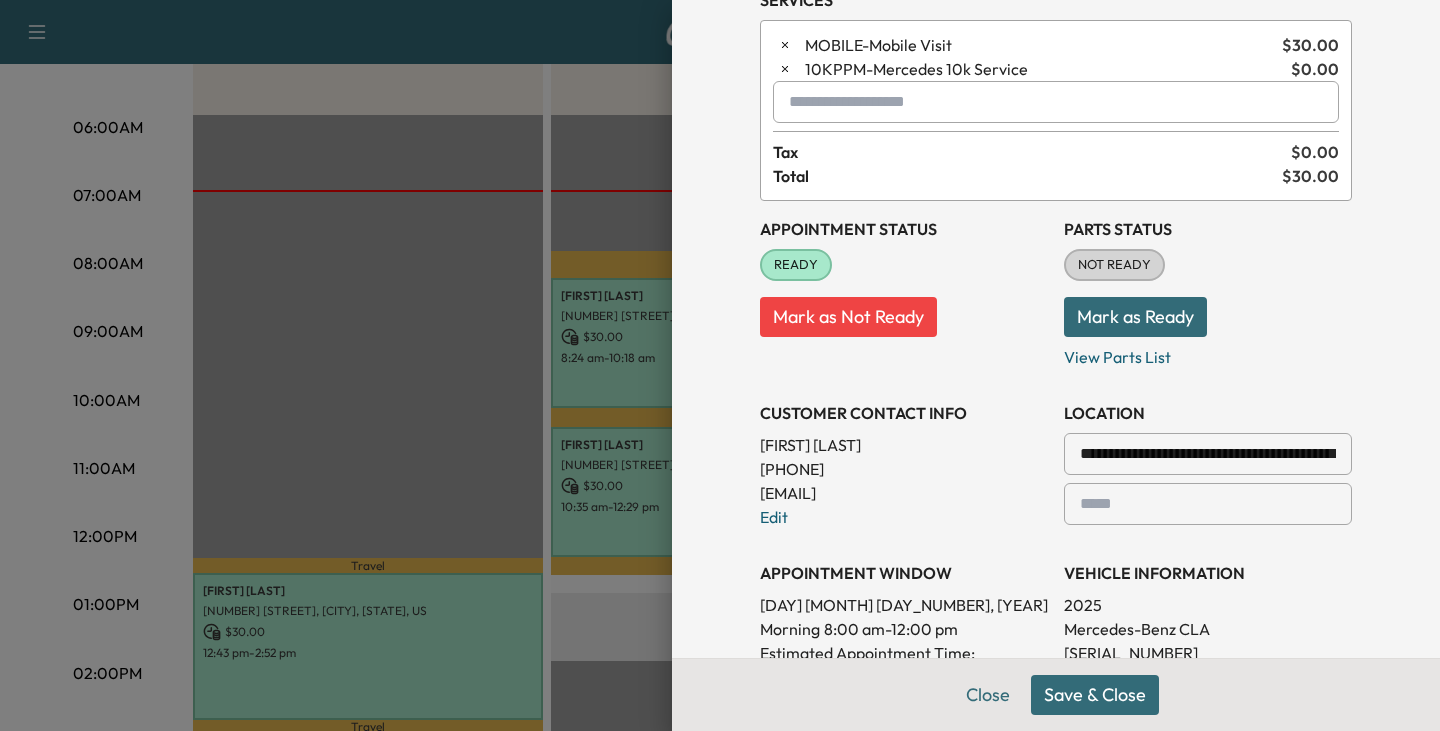 click on "Save & Close" at bounding box center (1095, 695) 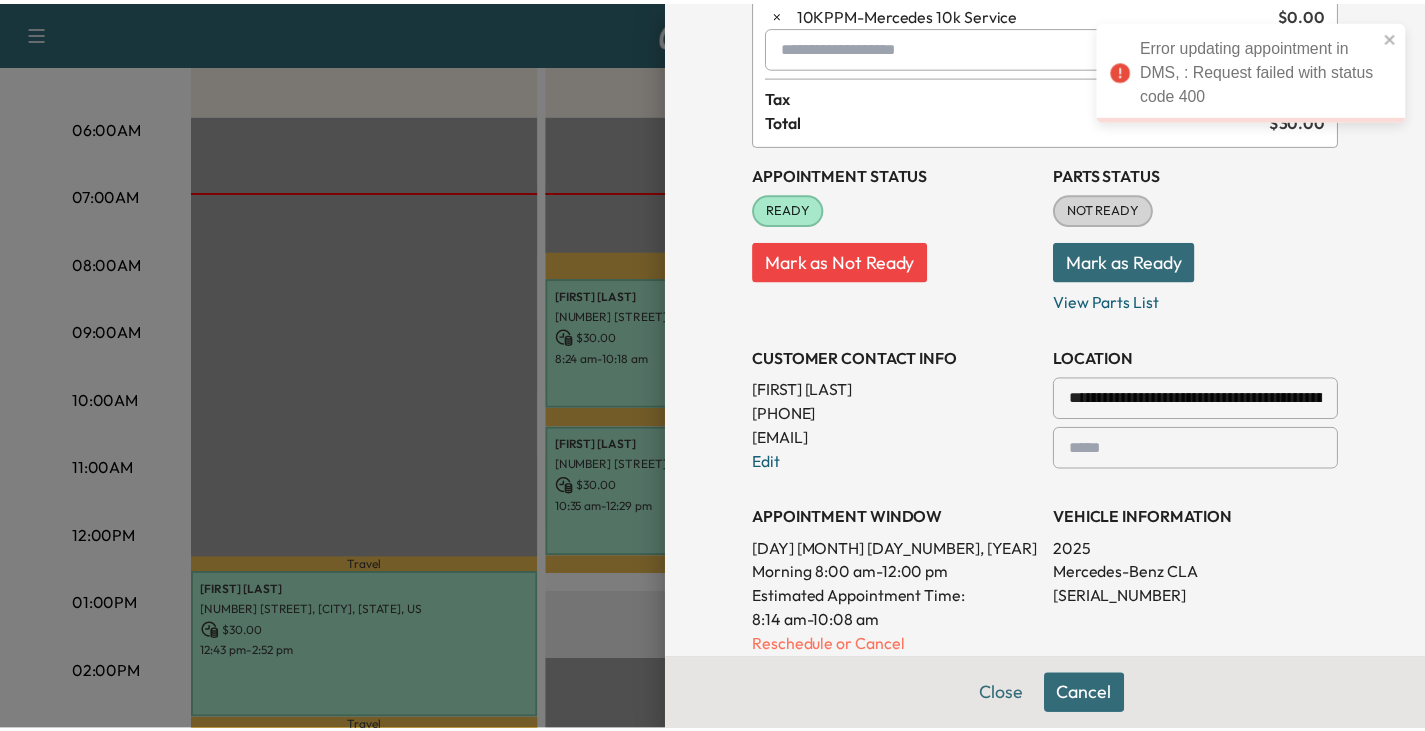 scroll, scrollTop: 200, scrollLeft: 0, axis: vertical 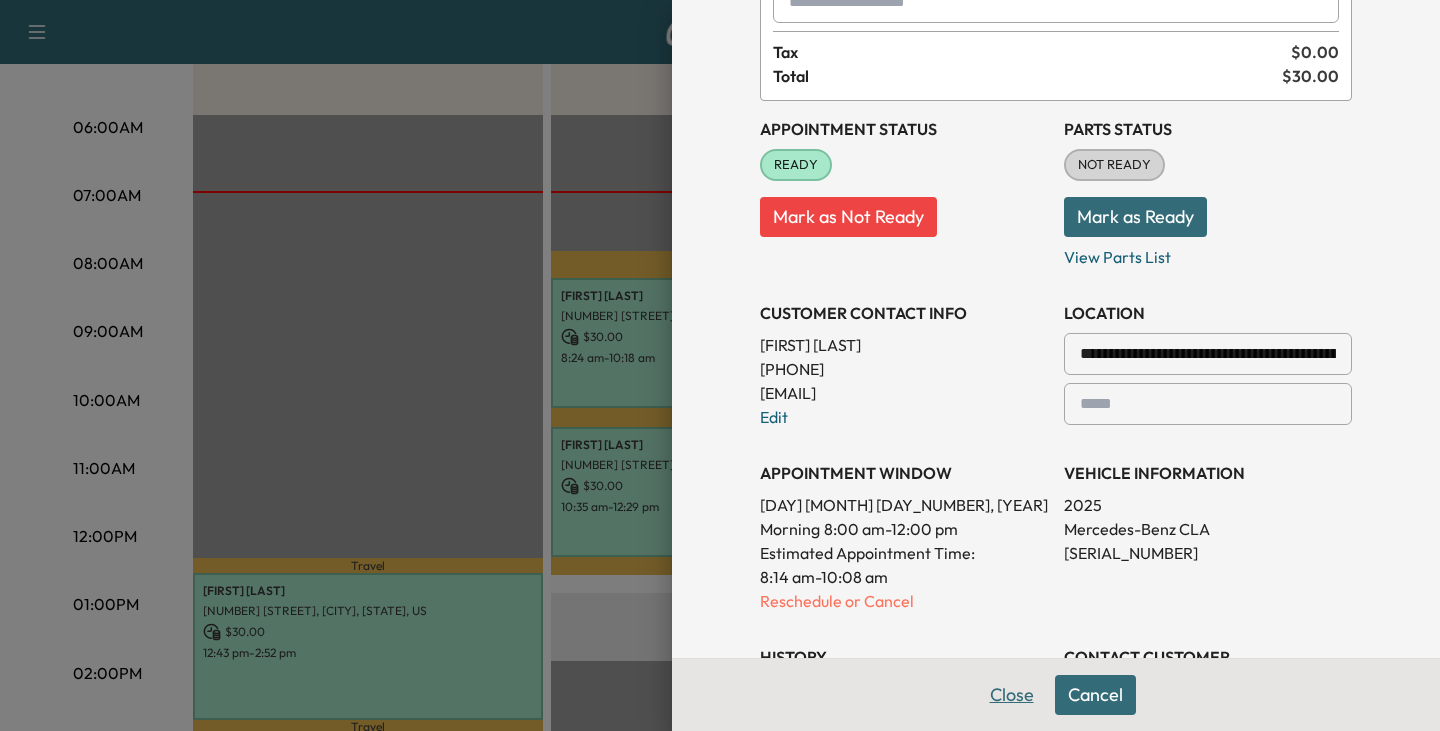 click on "Close" at bounding box center (1012, 695) 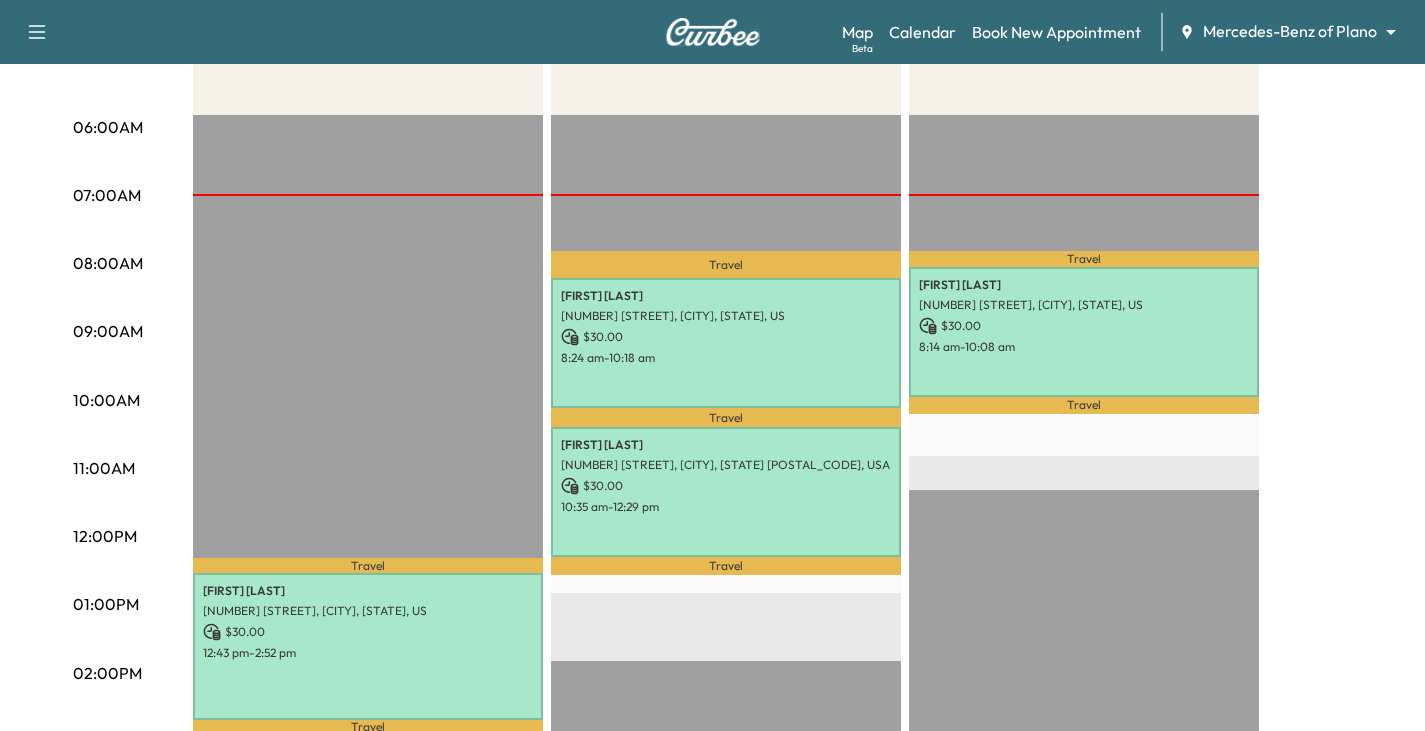 click on "Support Log Out Map Beta Calendar Book New Appointment Mercedes-Benz of Plano ******** ​ Mobile Service Schedule View and update your mobile appointment schedule. Yesterday Today Tomorrow Tuesday, July 15 July 2025 S M T W T F S   29   30   1   2   3   4   5   6   7   8   9   10   11   12   13   14   15   16   17   18   19   20   21   22   23   24   25   26   27   28   29   30   31   1 Cancel Done Filter Modify Van Schedule Modify Van Schedule Van Schedule for  Tuesday, July 15, 2025 *  Schedule modified Shift Start Shift End Afternoon 12:30 pm **** Start 4:00 pm ** Start Inactive Mid-Day * 8:00 am * Start 2:00 pm ** Start Inactive Last Modified by  [FIRST] [LAST]  @   1:24 PM  on July 14, 2025 Morning 8:00 am * Start 11:30 am **** Start Inactive Cancel Save & Close 06:00AM 07:00AM 08:00AM 09:00AM 10:00AM 11:00AM 12:00PM 01:00PM 02:00PM 03:00PM 04:00PM 05:00PM 06:00PM 07:00PM 08:00PM 09:00PM 10:00PM Afternoon $ 30.00 Revenue 2 hr 9 min Work Time 25 min Transit Time Travel [FIRST]   [LAST]   $" at bounding box center (712, 11) 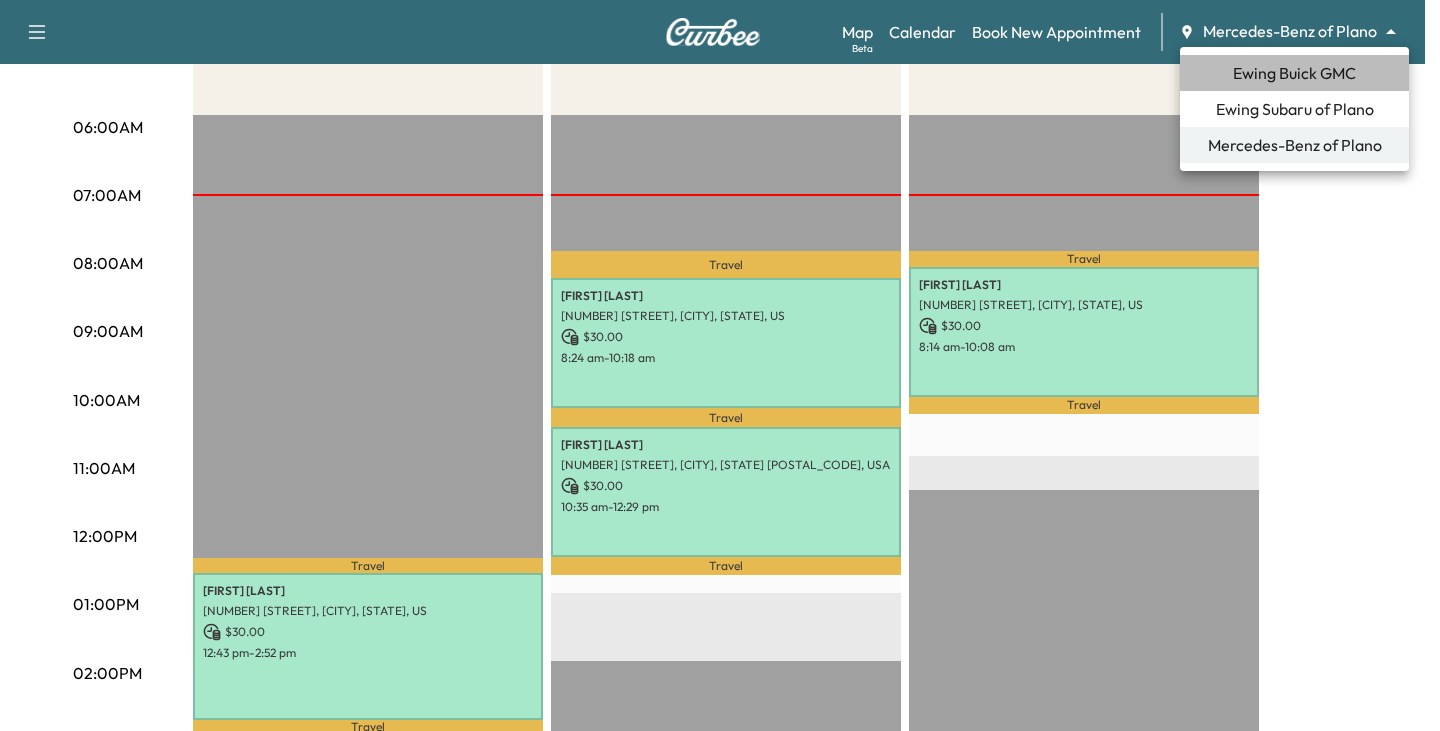 click on "Ewing Buick GMC" at bounding box center [1294, 73] 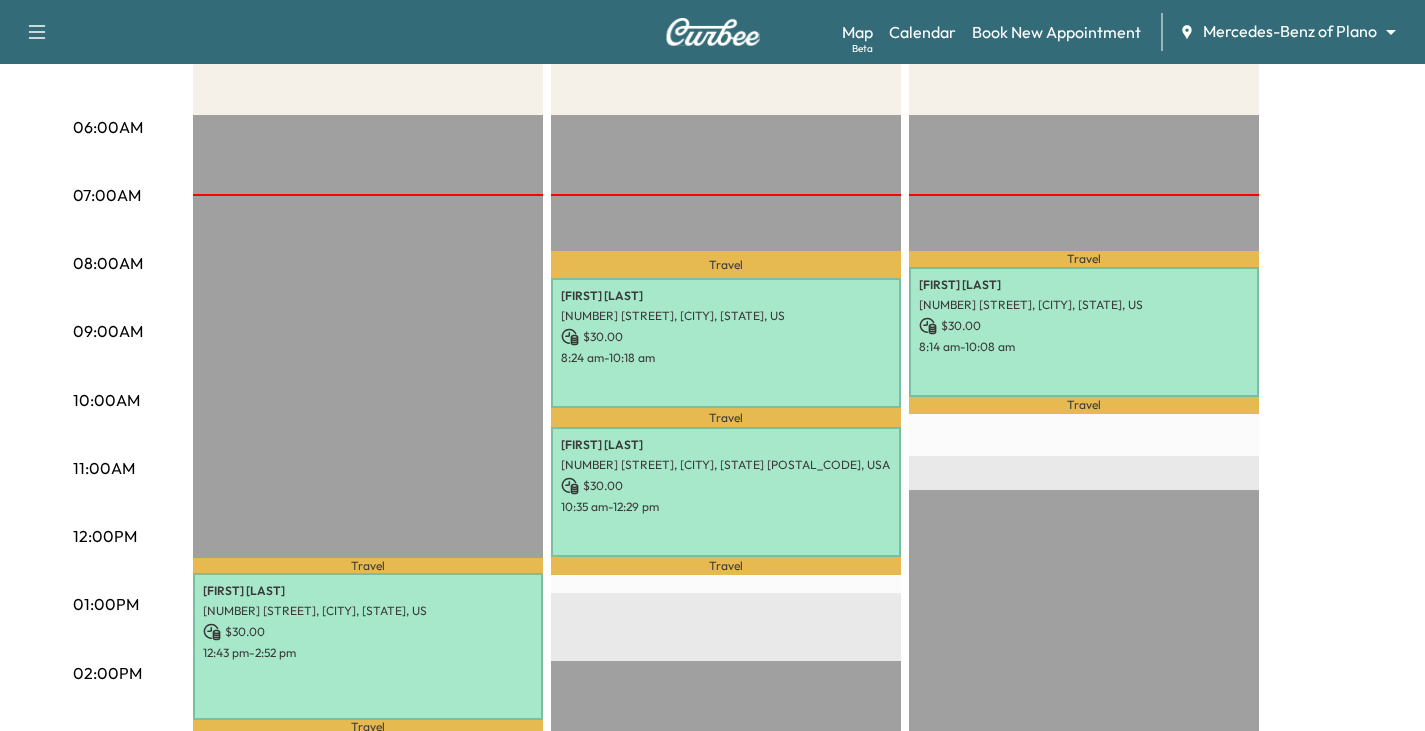 scroll, scrollTop: 0, scrollLeft: 0, axis: both 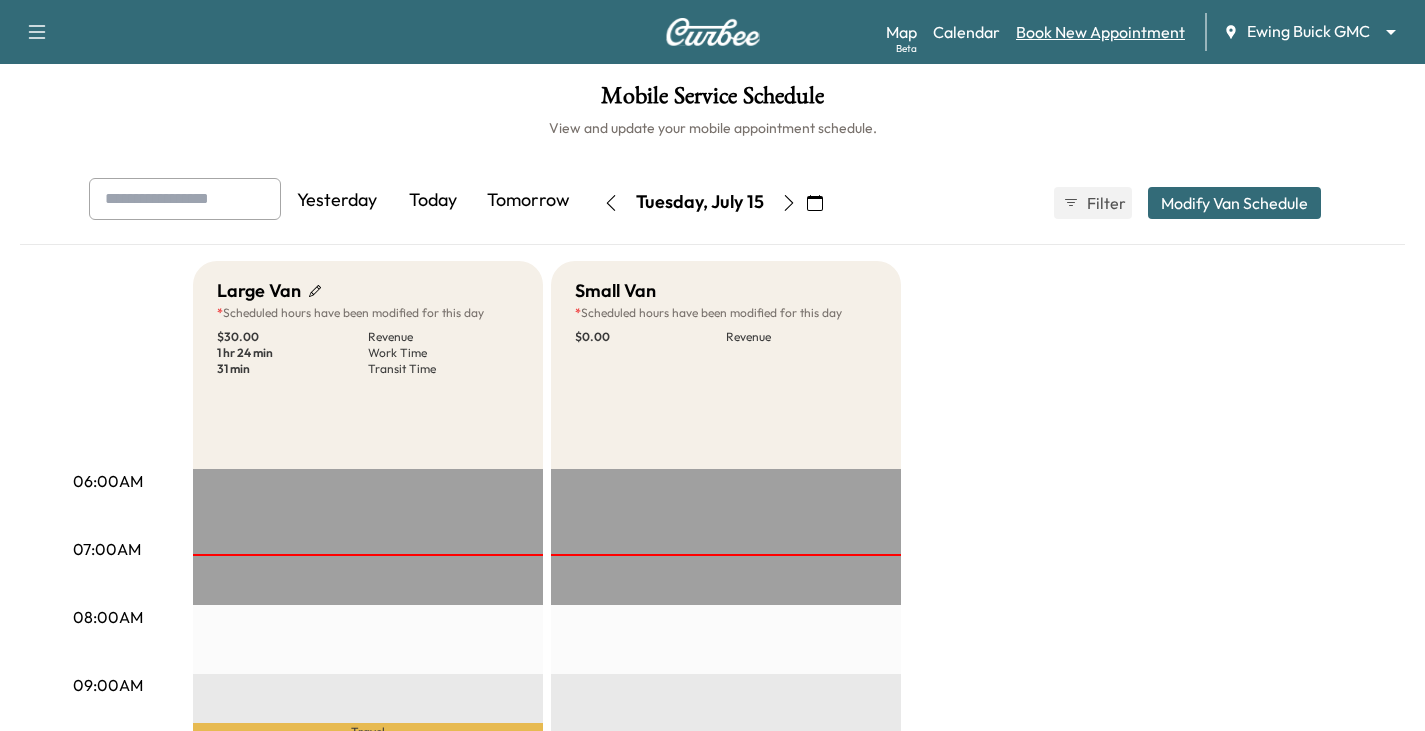 click on "Book New Appointment" at bounding box center (1100, 32) 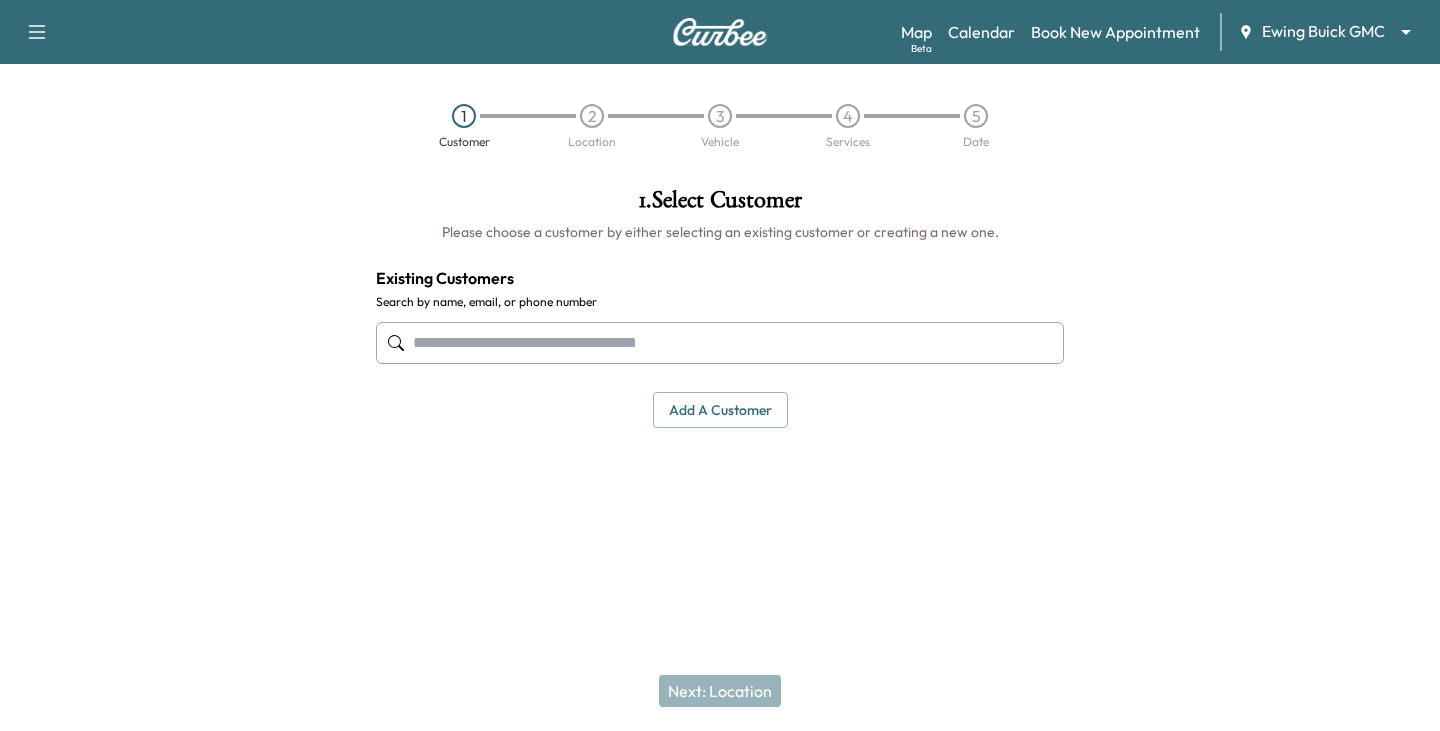 click at bounding box center [720, 343] 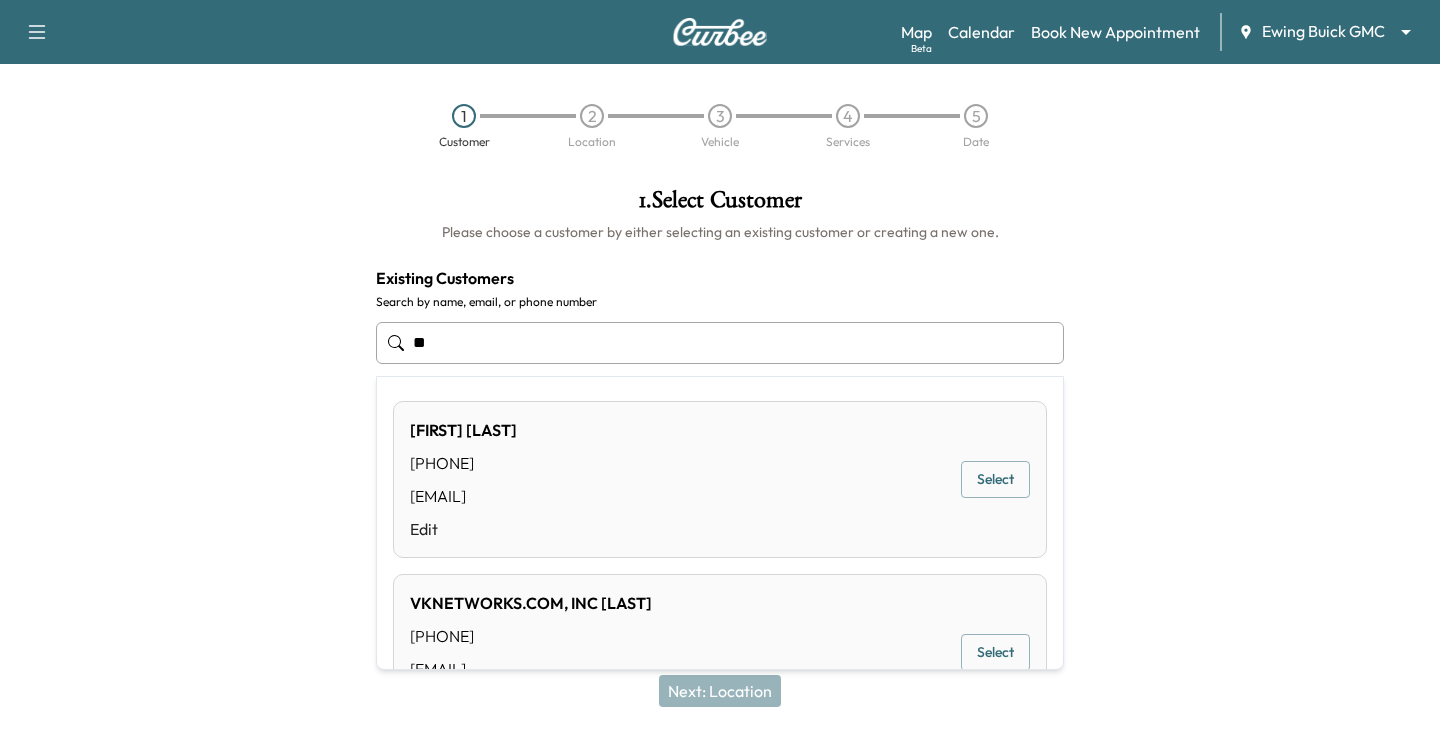 type on "*" 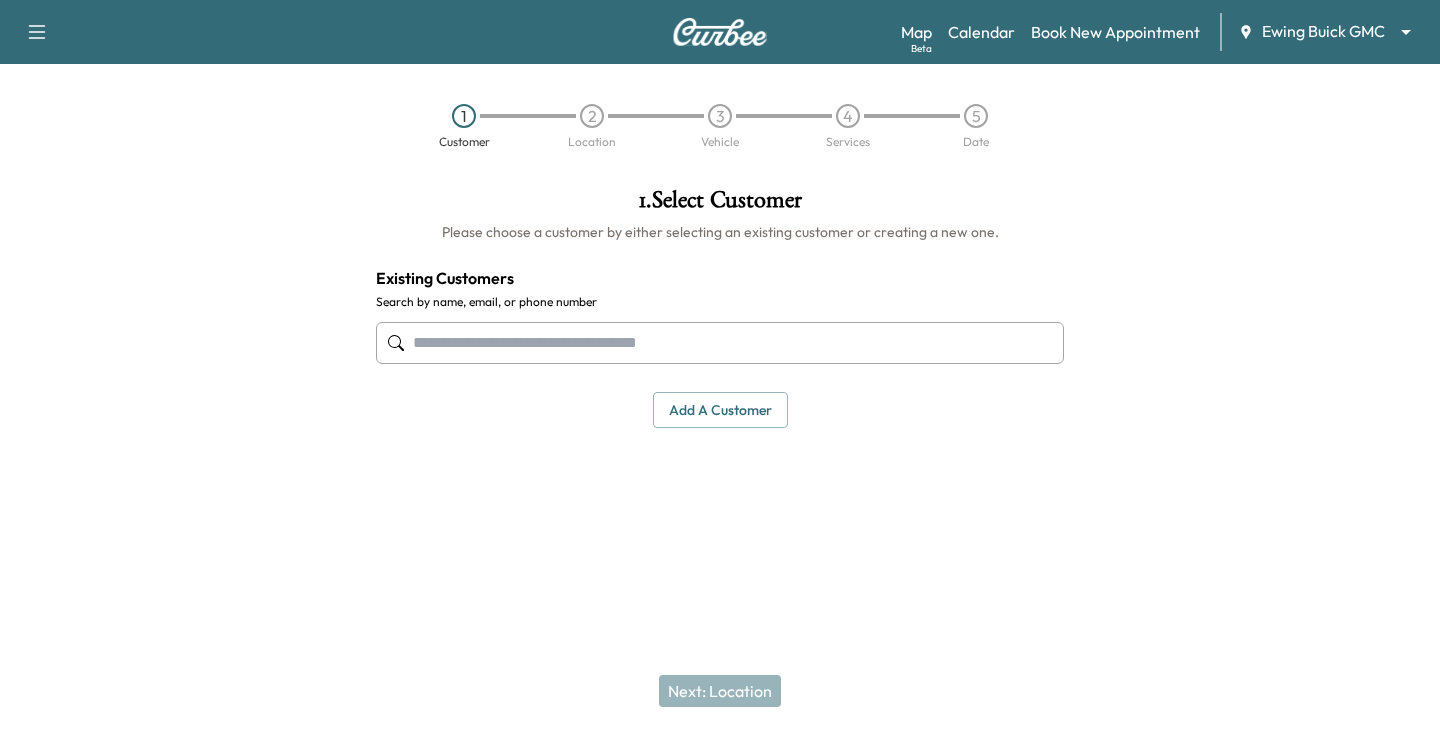 paste on "**********" 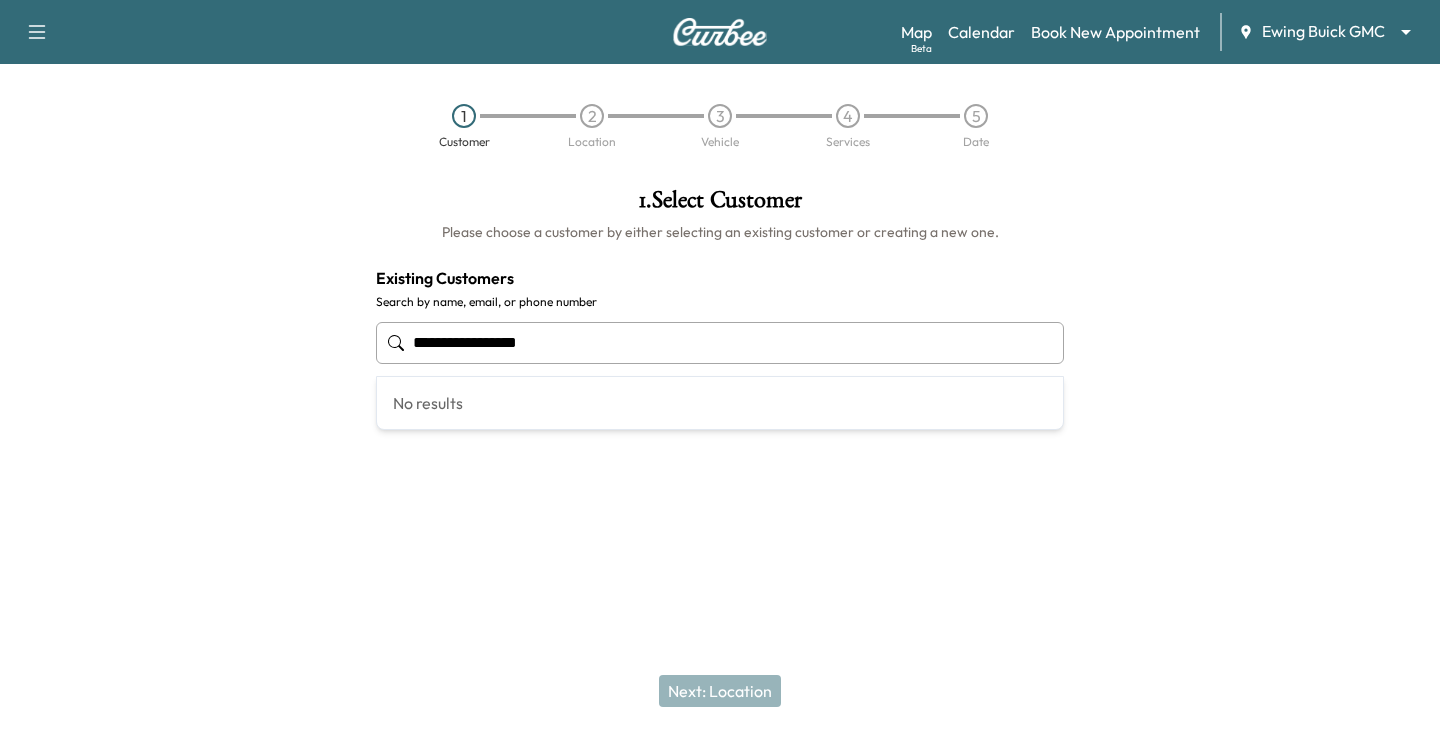click on "**********" at bounding box center (720, 343) 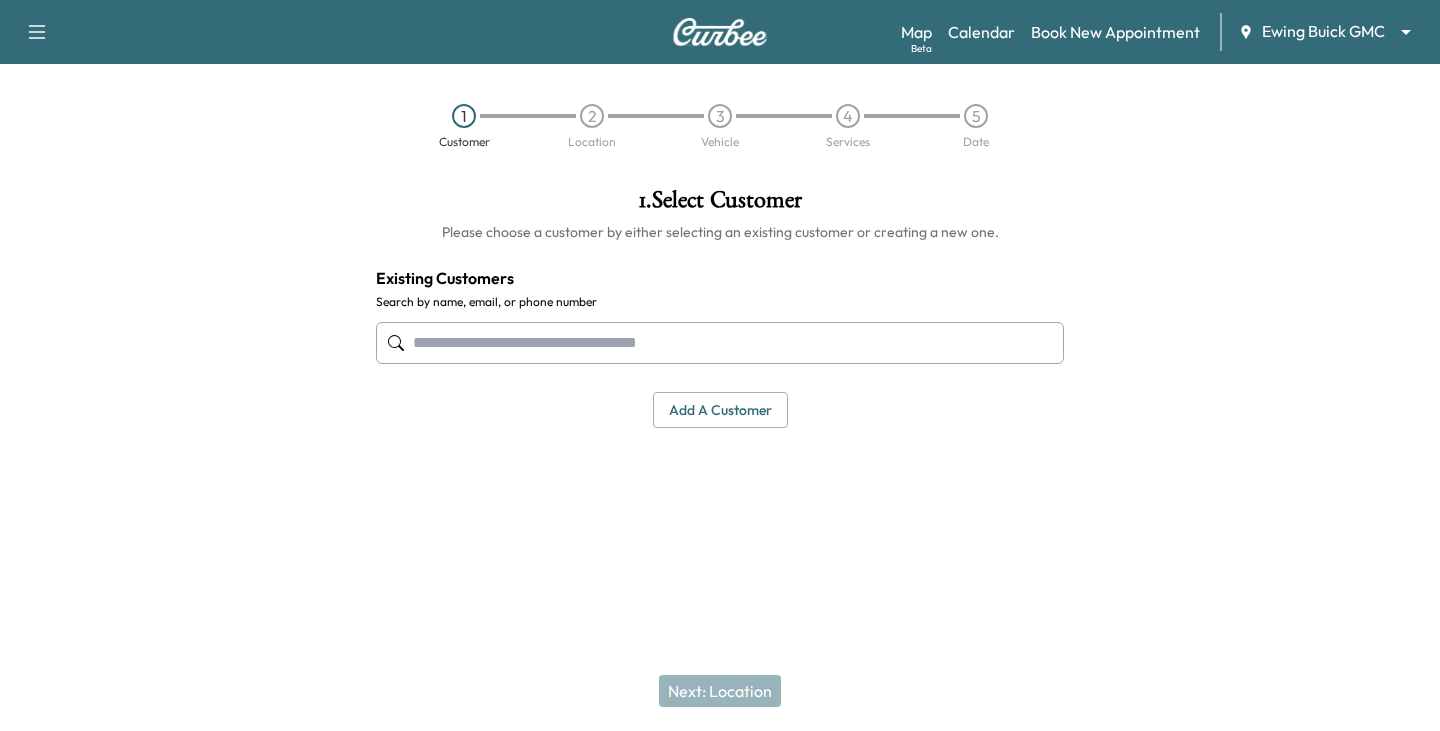 click on "Please choose a customer by either selecting an existing customer or creating a new one." at bounding box center [720, 232] 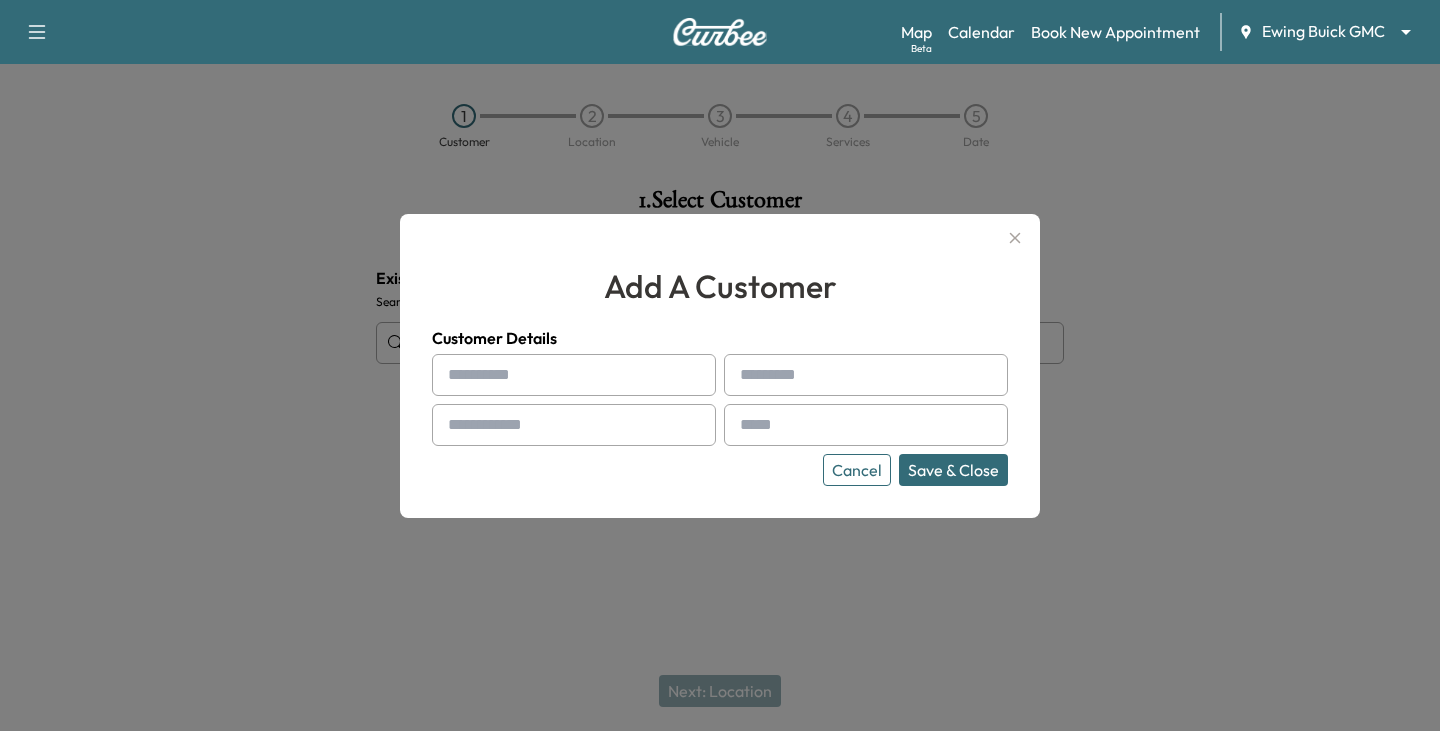 click at bounding box center [452, 375] 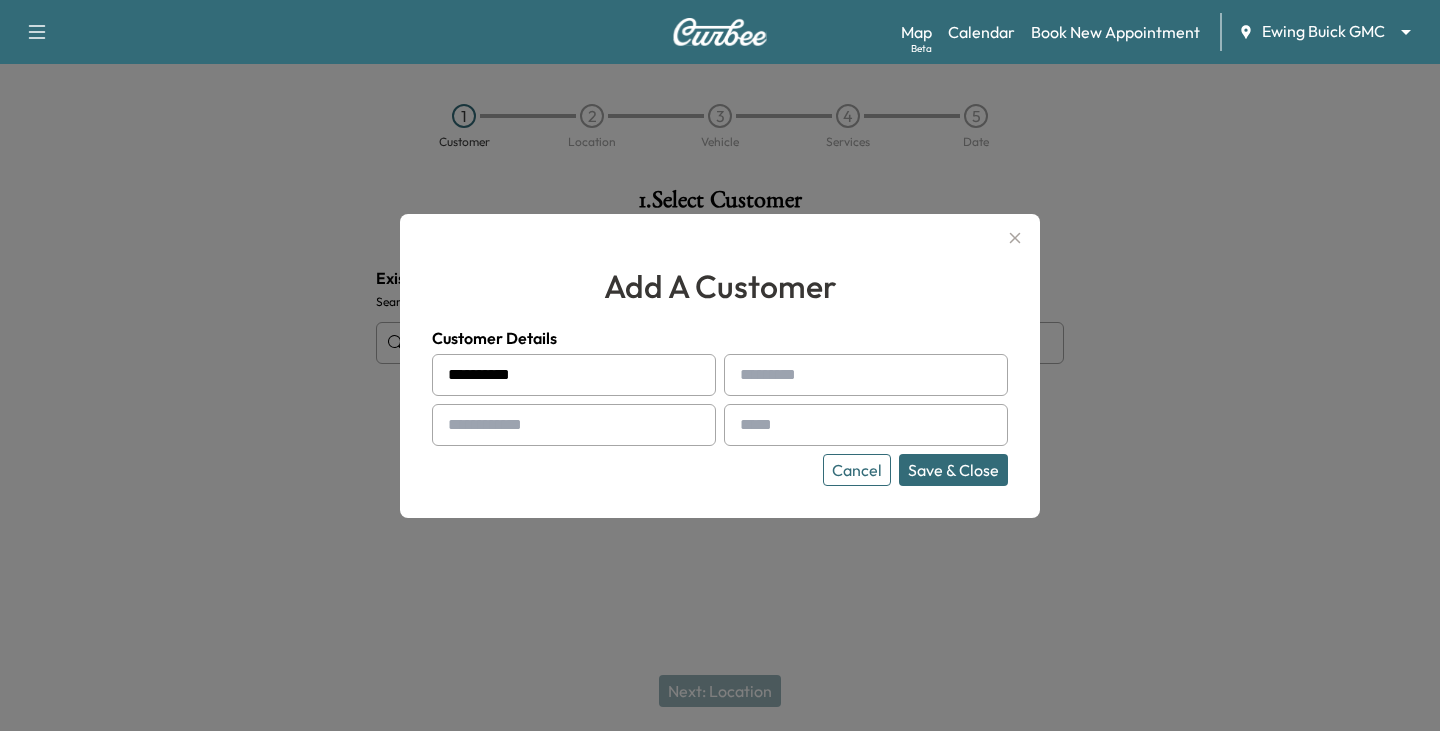 type on "**********" 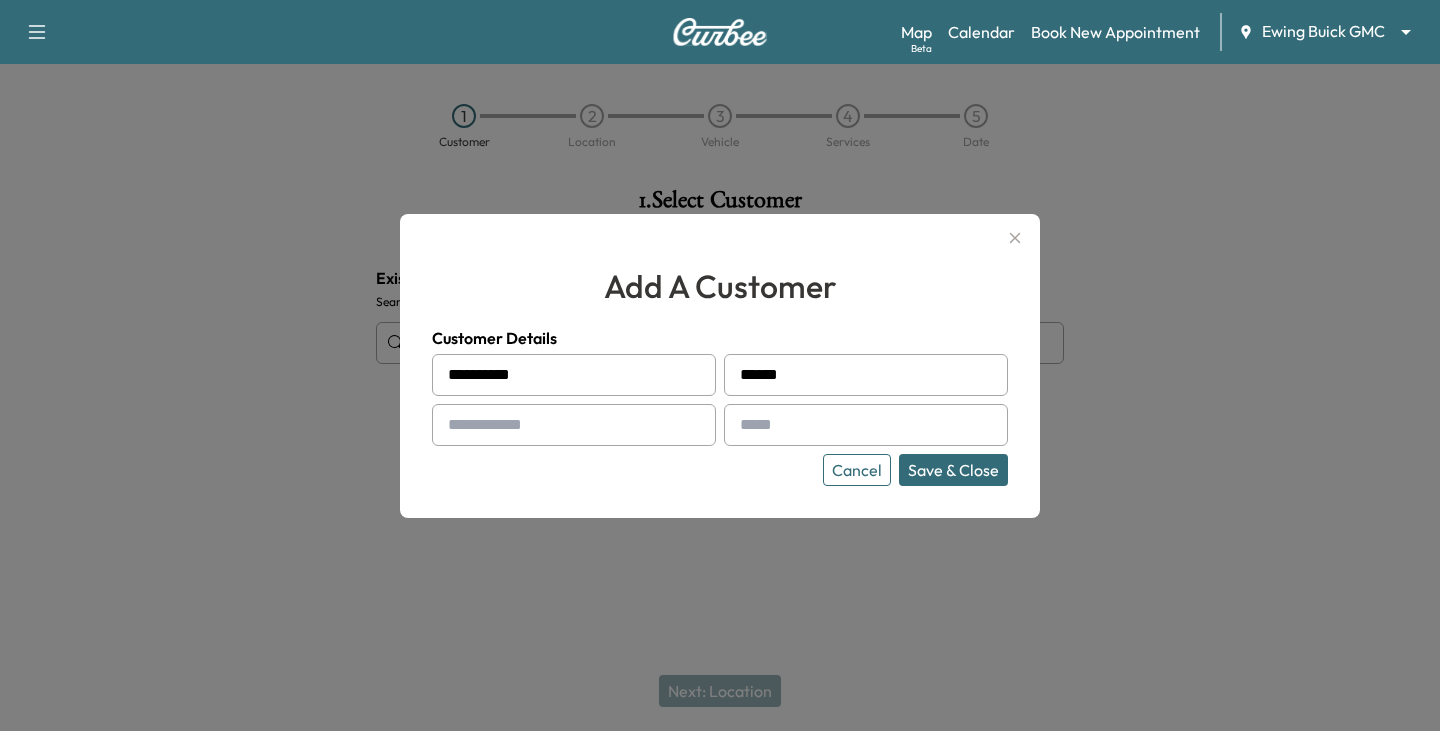 type on "******" 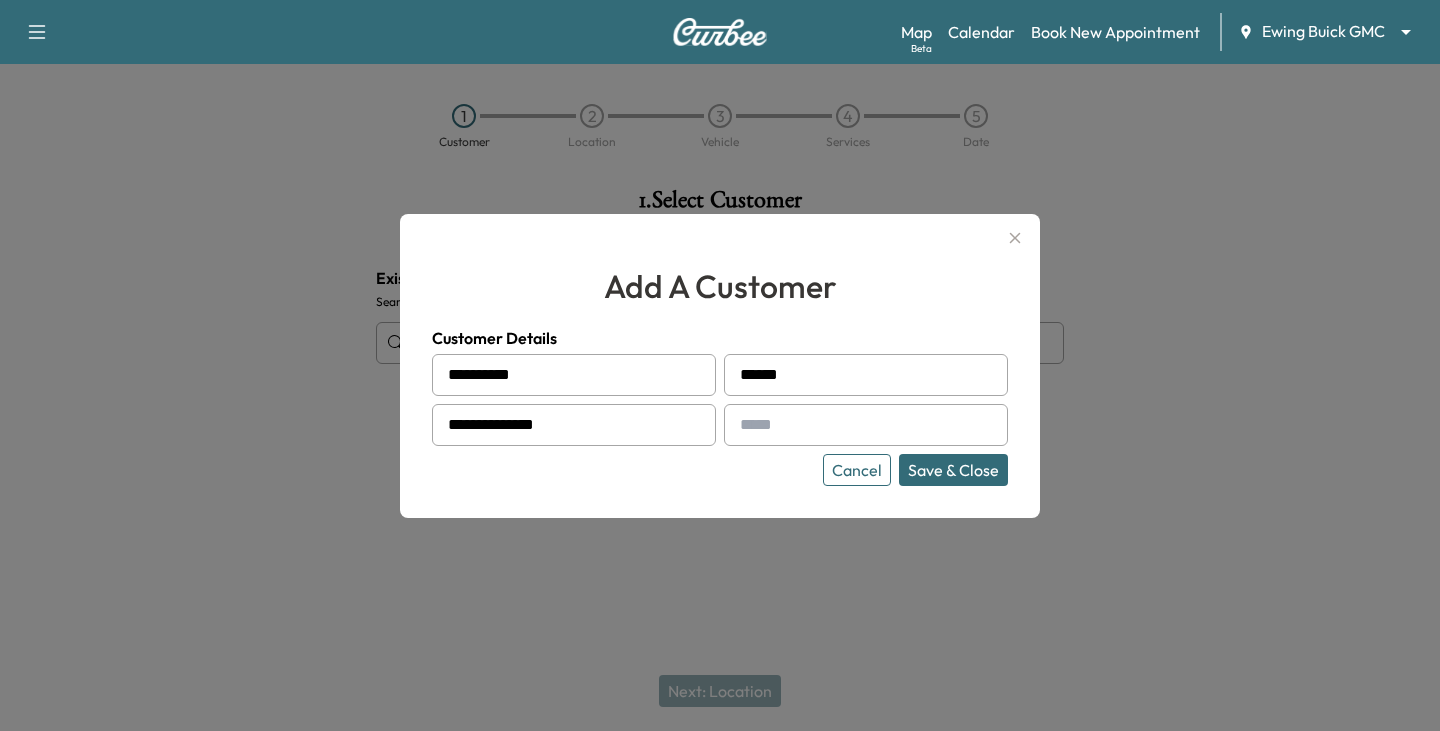 type on "**********" 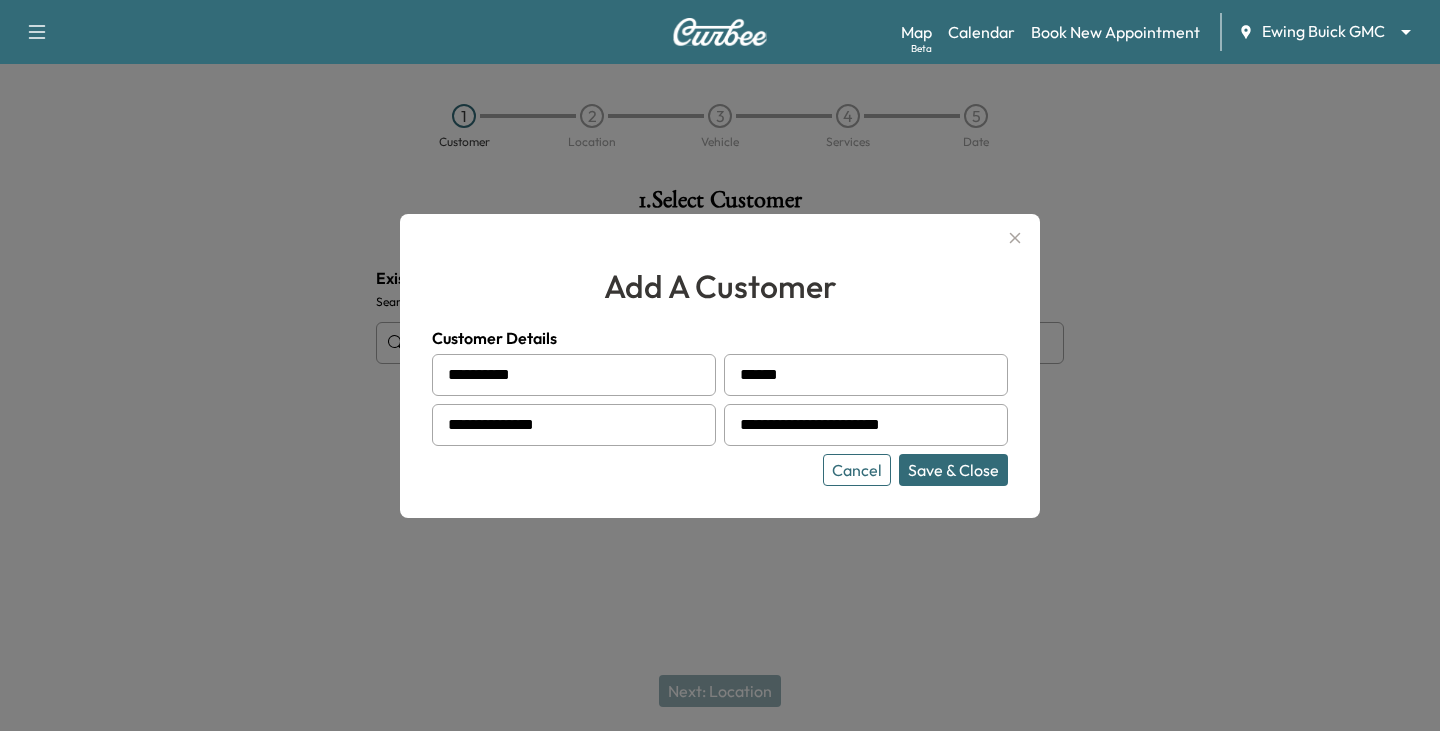 type on "**********" 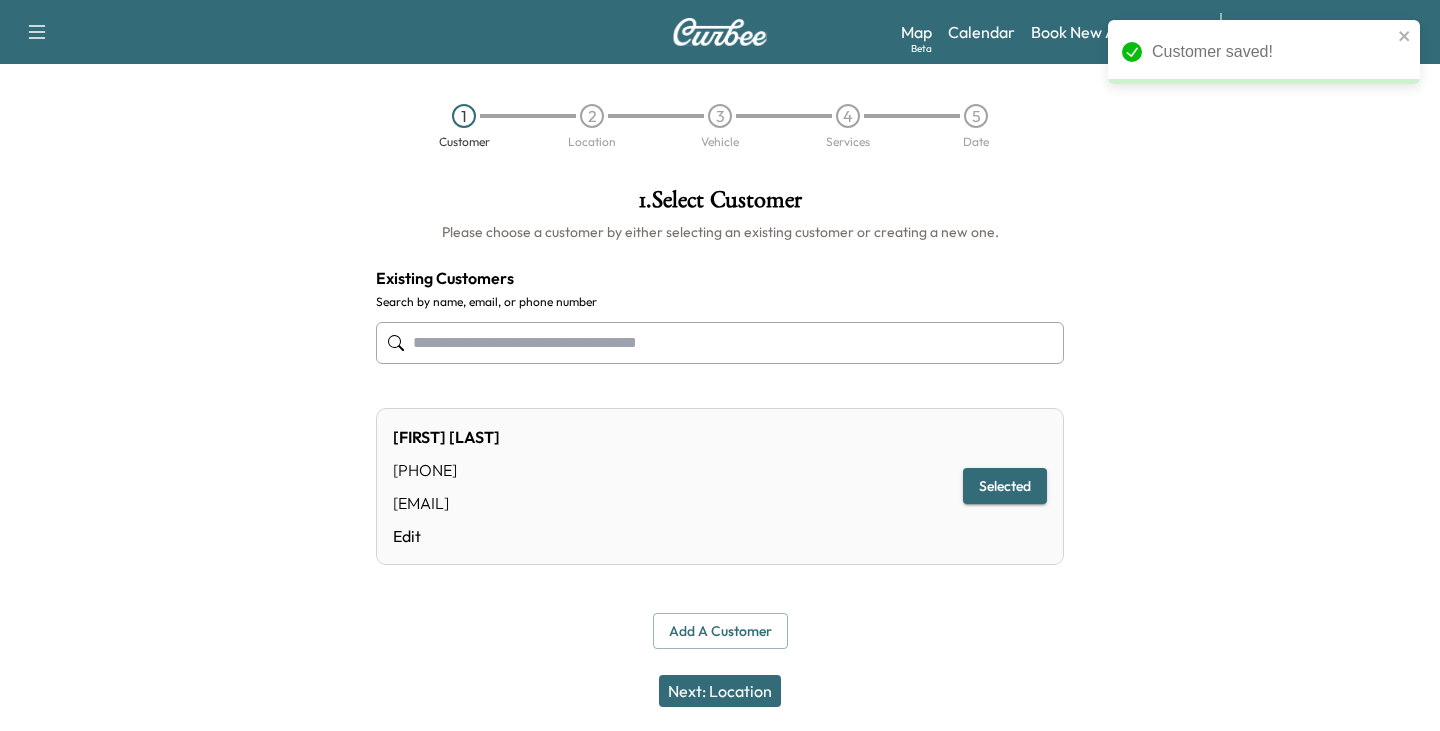 click on "Next: Location" at bounding box center [720, 691] 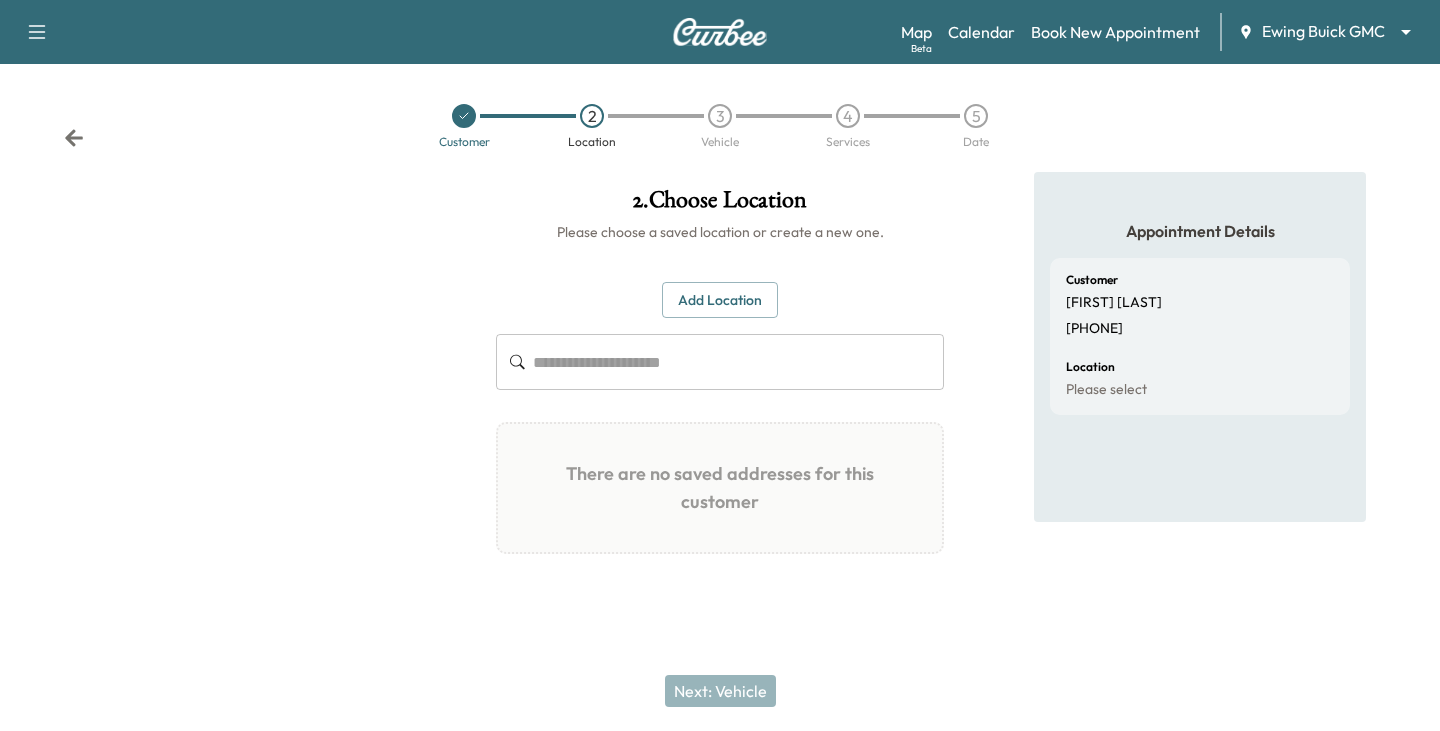 click at bounding box center [738, 362] 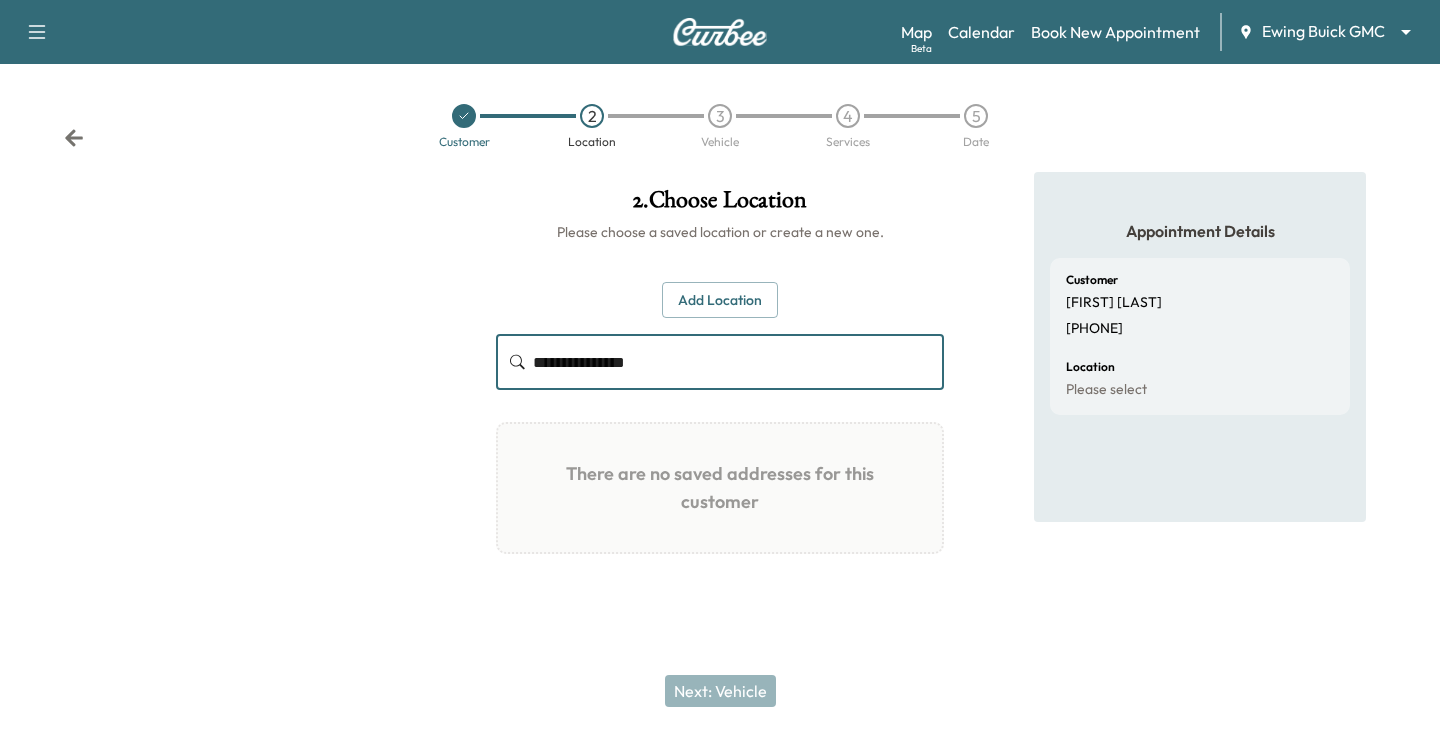 type on "**********" 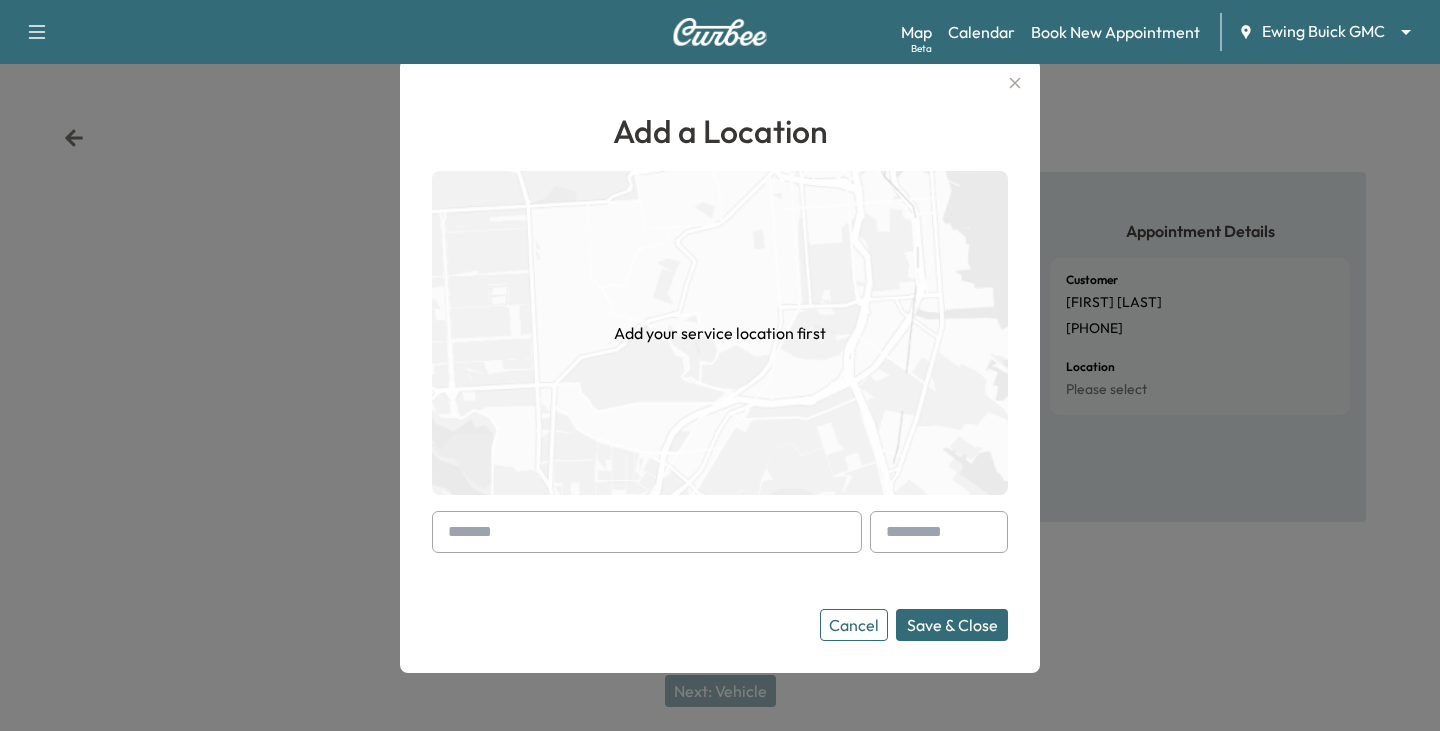 click at bounding box center (647, 532) 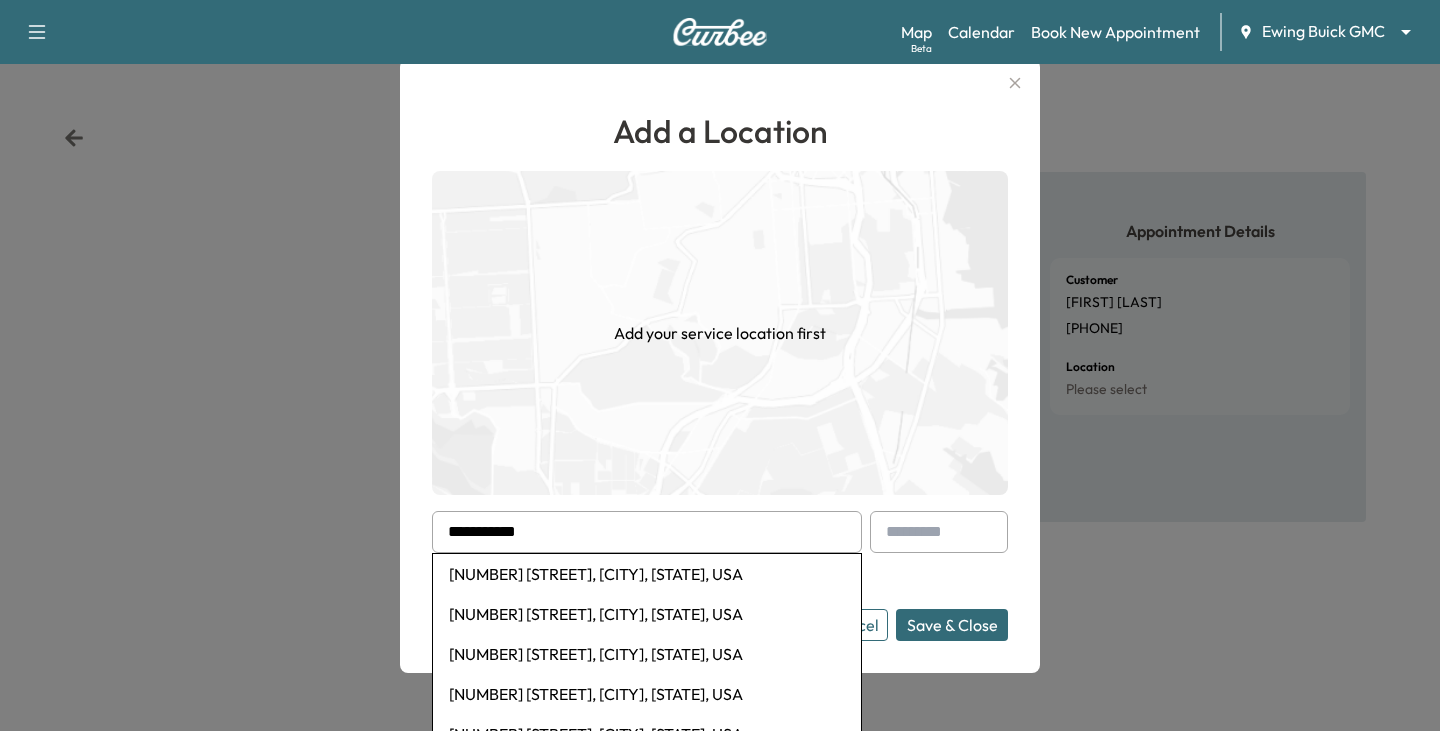 click on "[NUMBER] [STREET], [CITY], [STATE], USA" at bounding box center (647, 574) 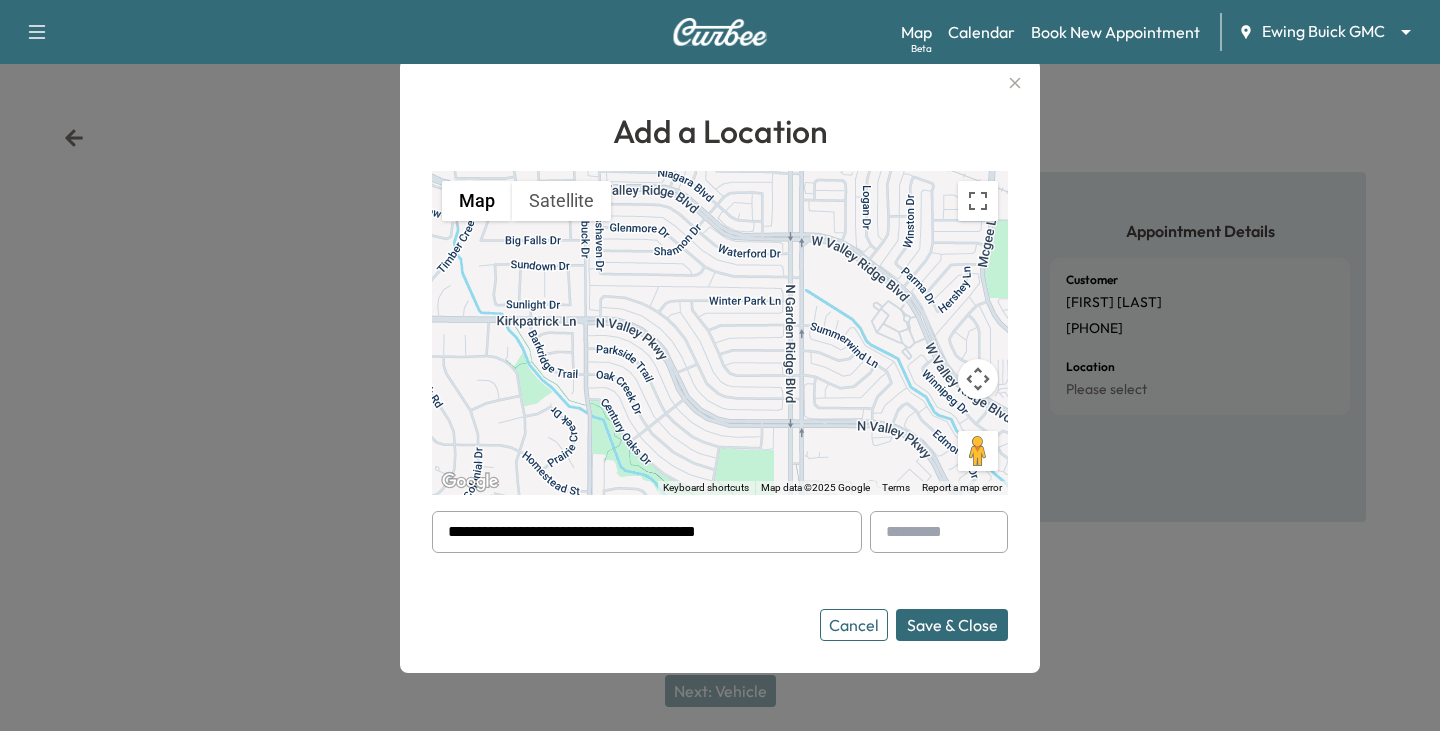click on "Save & Close" at bounding box center [952, 625] 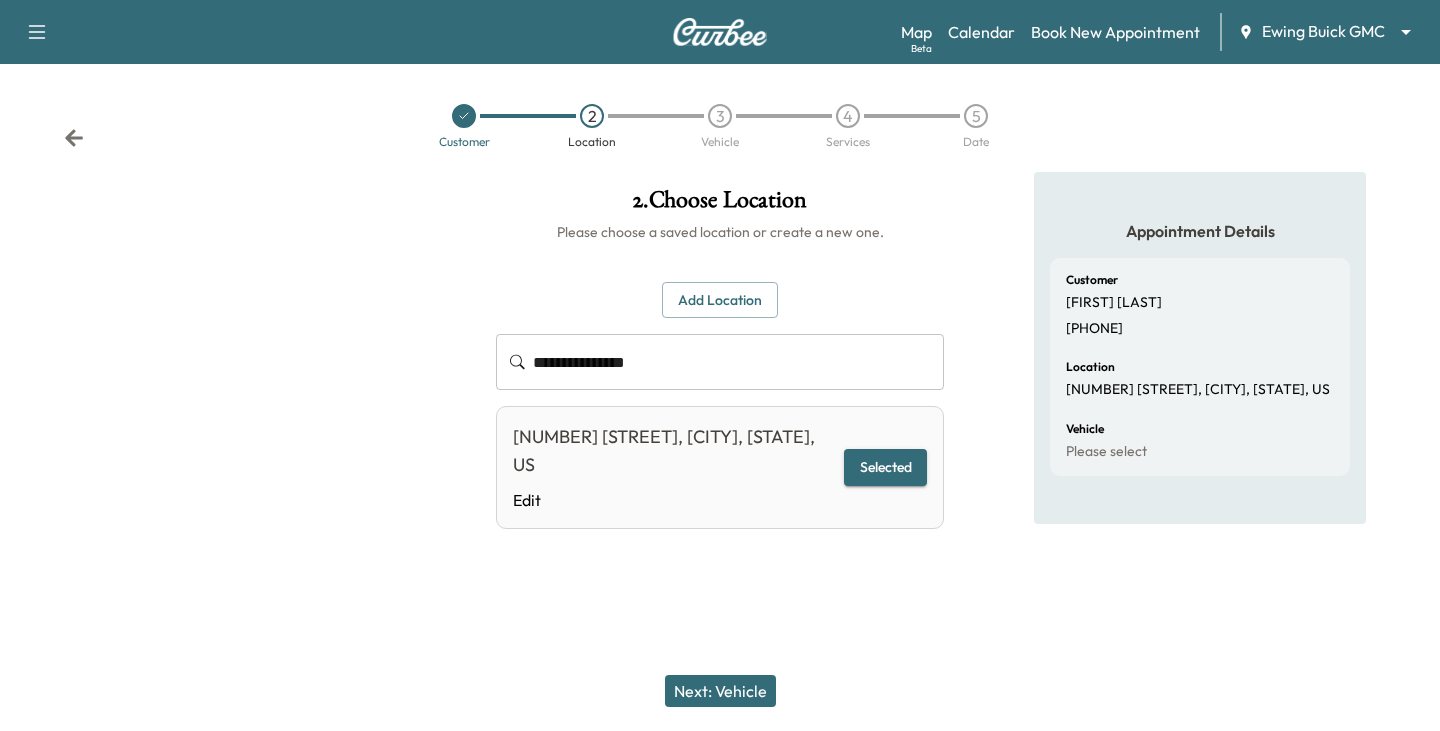 click on "Next: Vehicle" at bounding box center (720, 691) 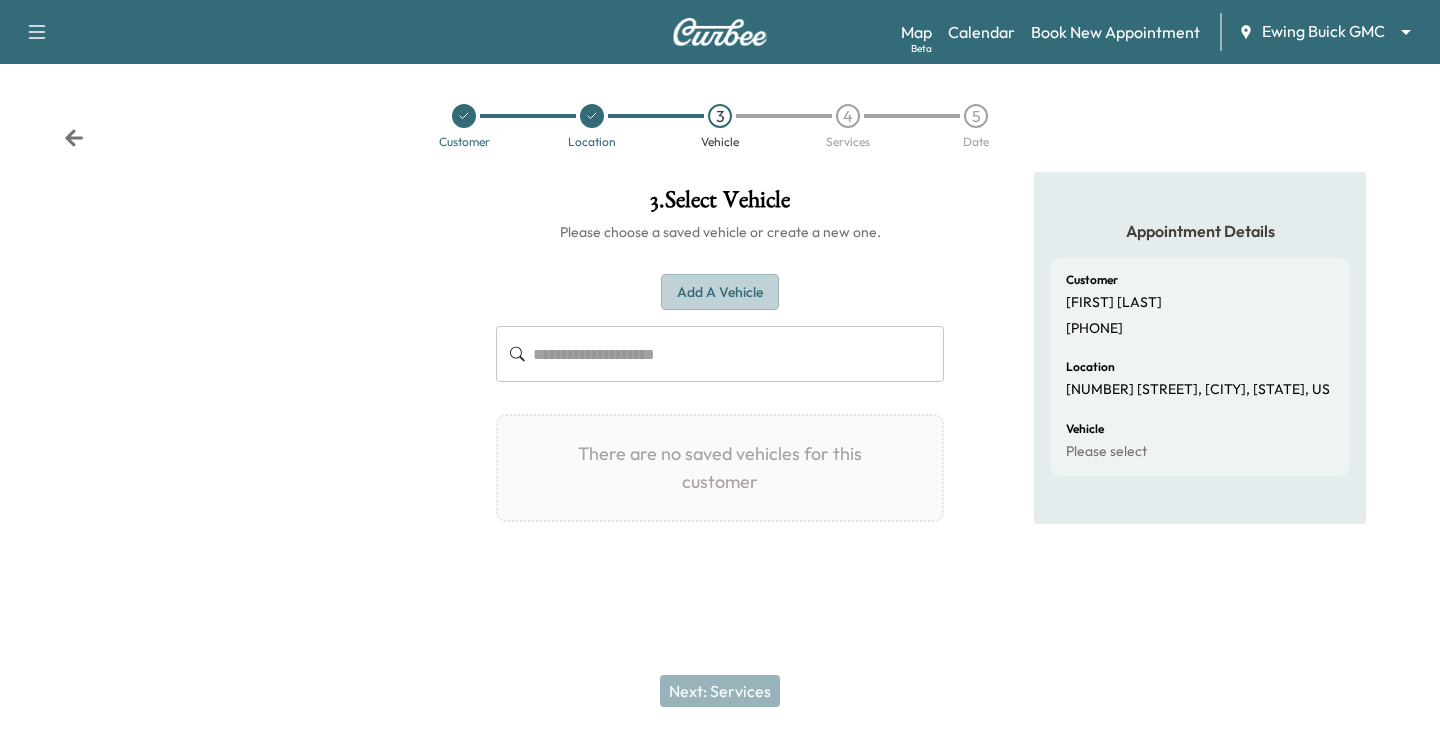 click on "Add a Vehicle" at bounding box center (720, 292) 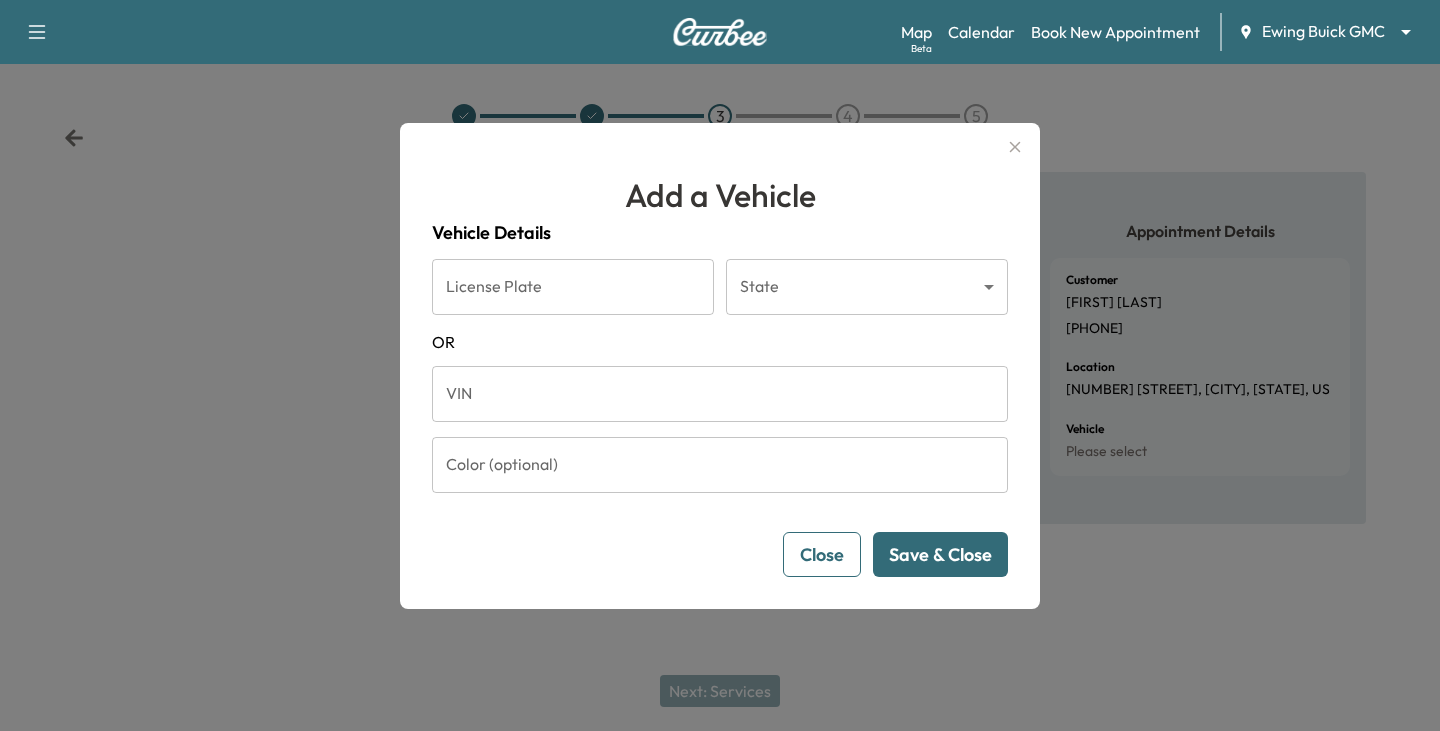 click on "VIN" at bounding box center [720, 394] 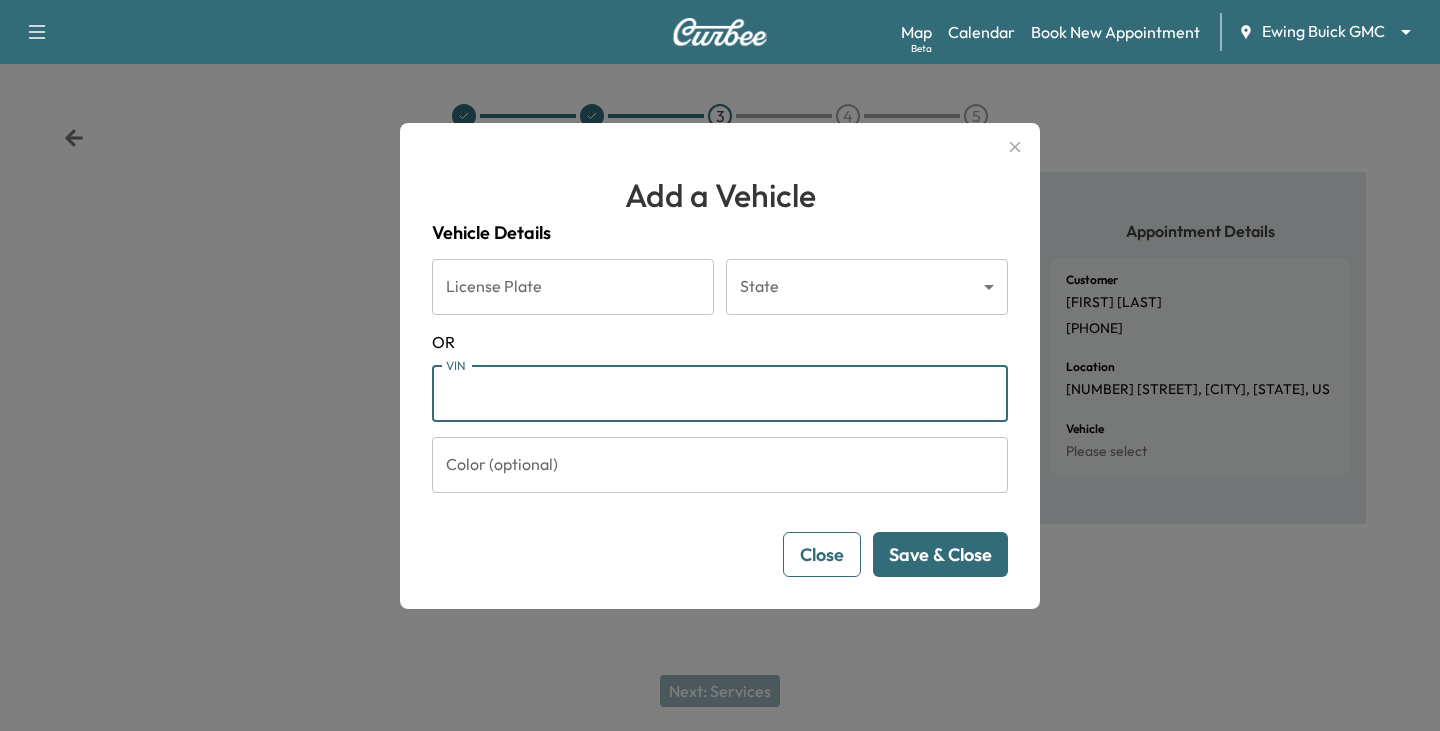 paste on "**********" 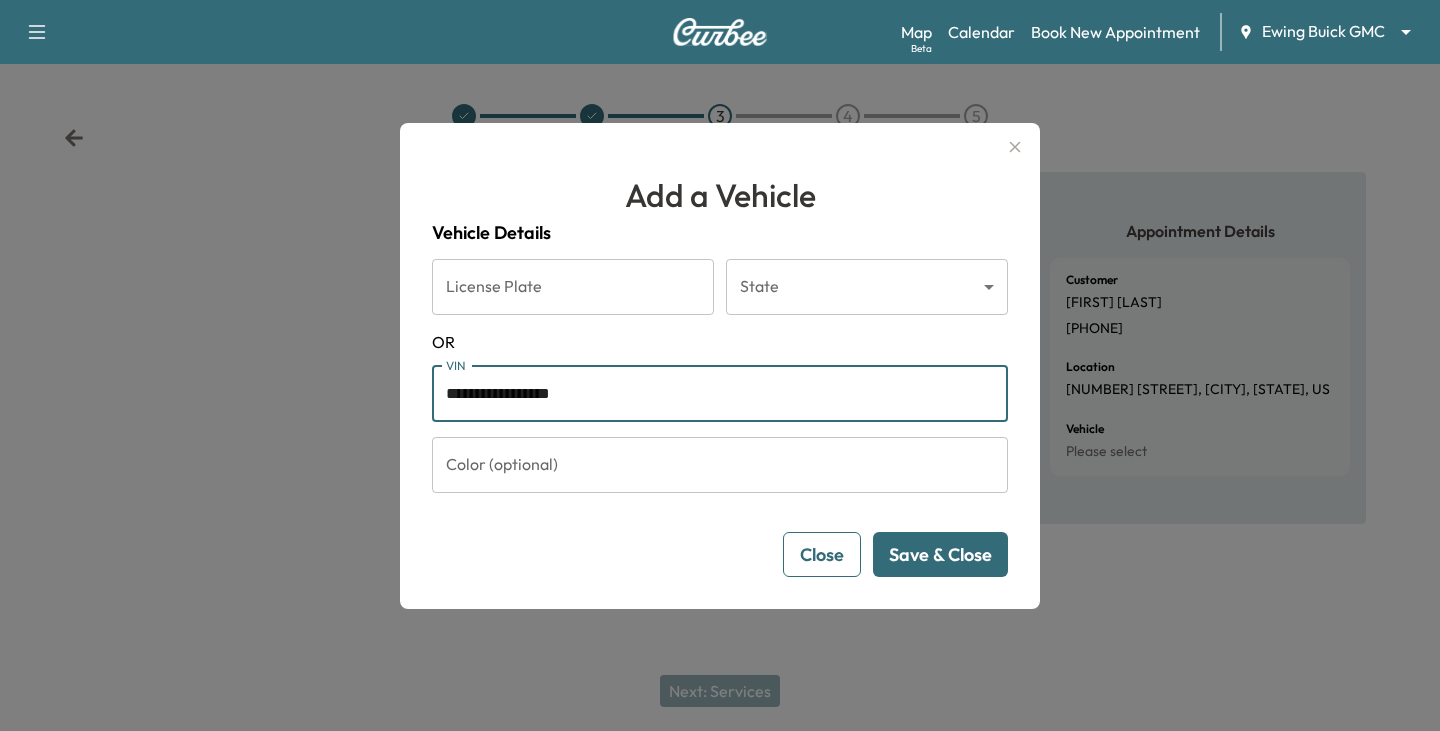 type on "**********" 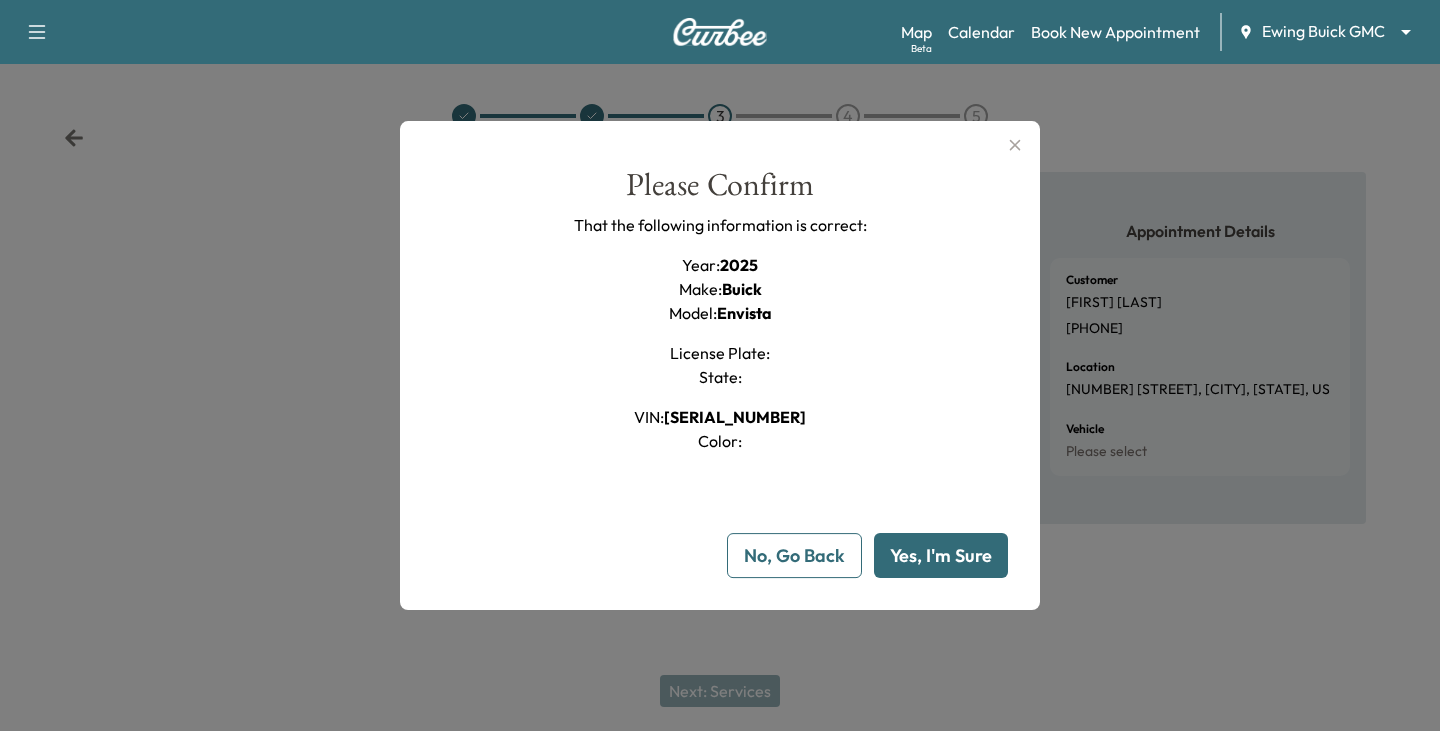 click on "Yes, I'm Sure" at bounding box center (941, 555) 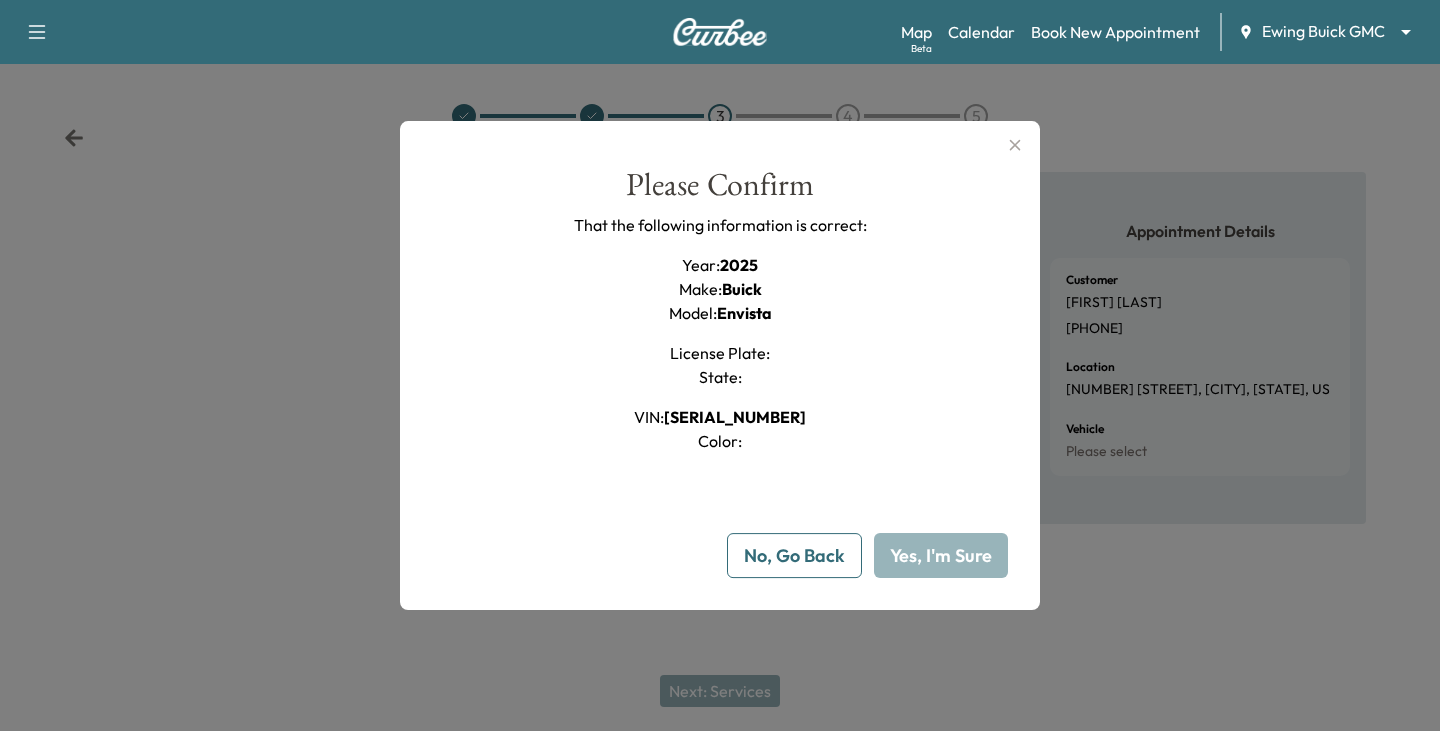 type 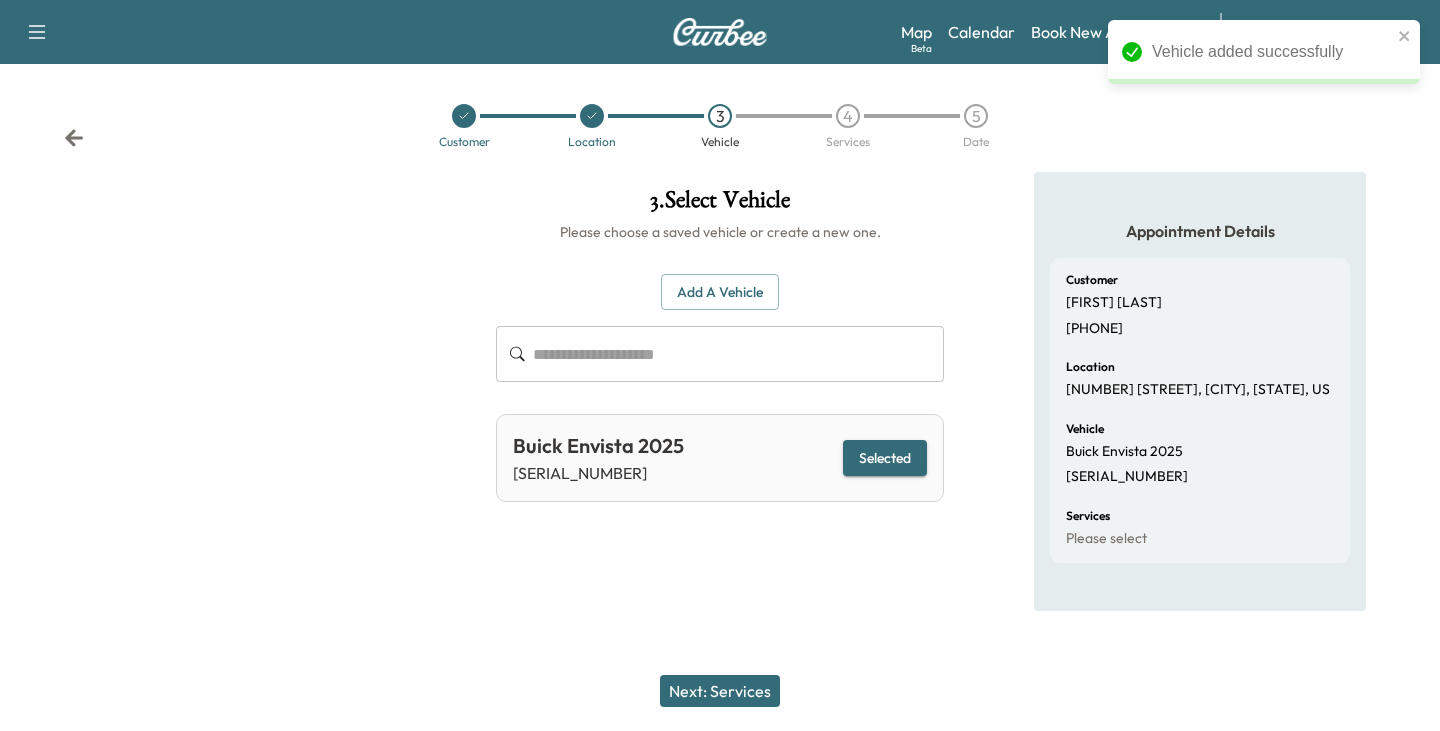 click on "Next: Services" at bounding box center [720, 691] 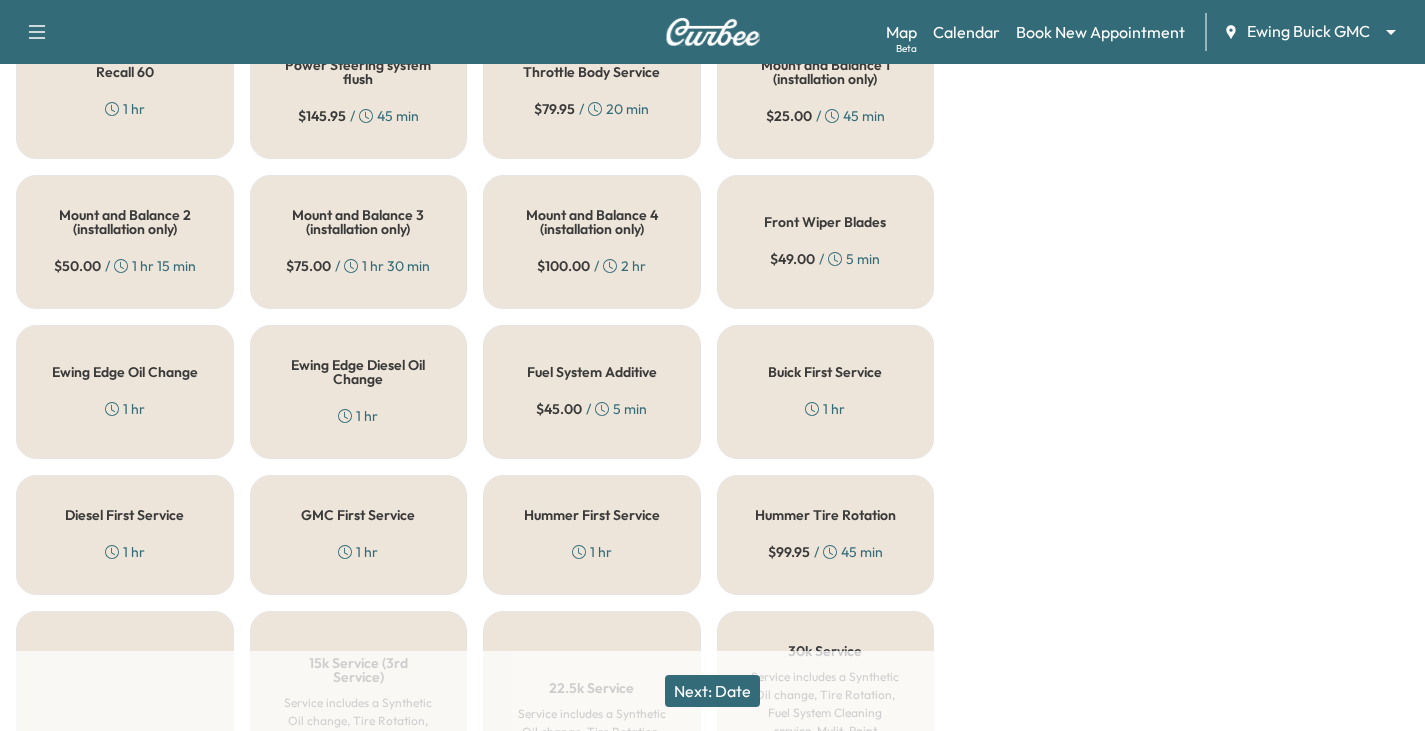 scroll, scrollTop: 800, scrollLeft: 0, axis: vertical 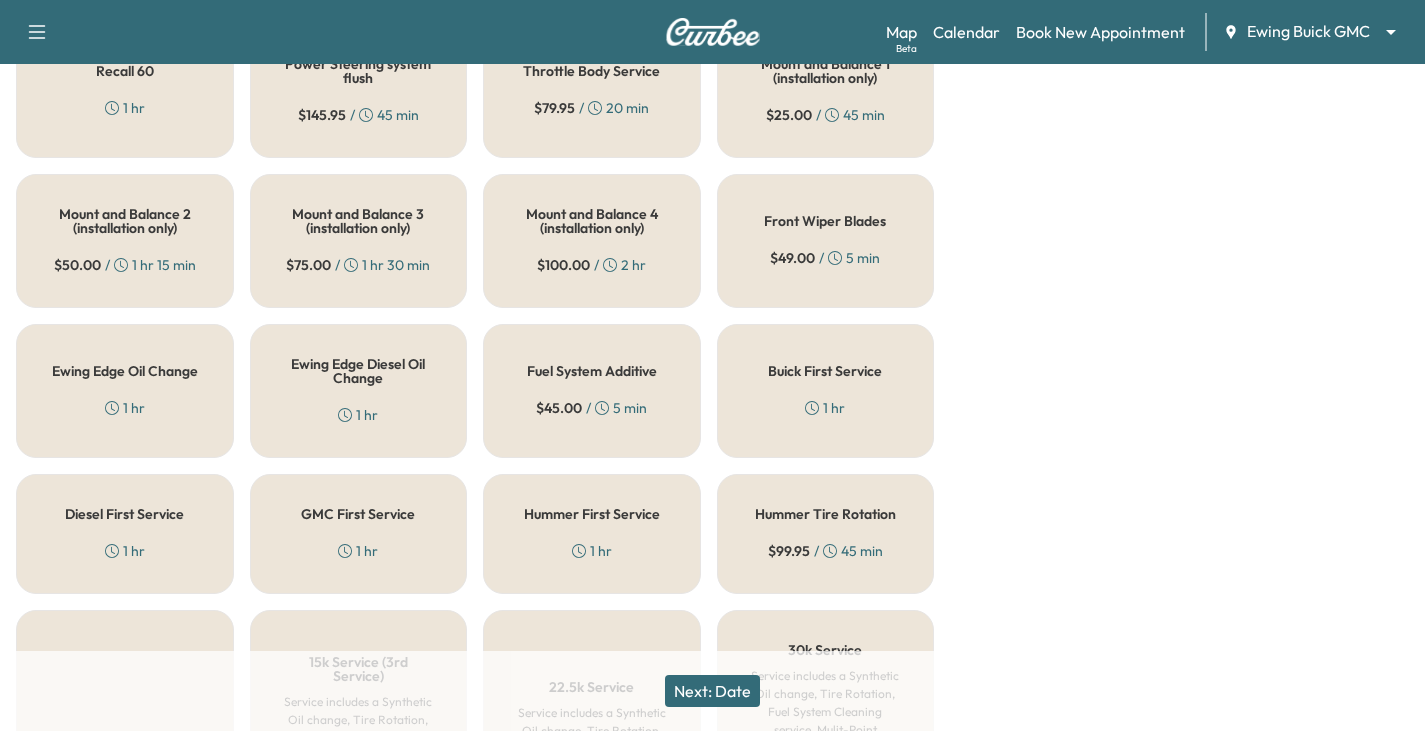 click on "Ewing Edge Oil Change" at bounding box center (125, 371) 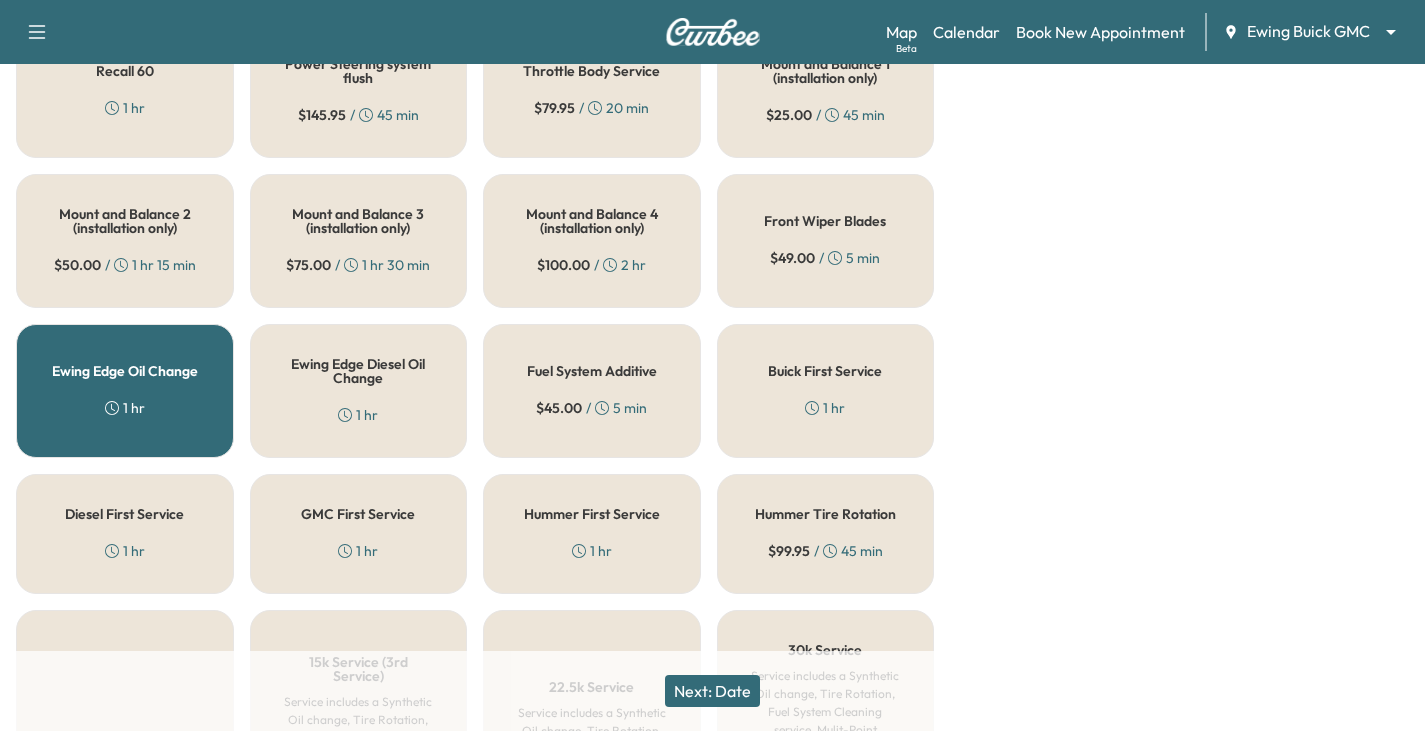 click on "Next: Date" at bounding box center (712, 691) 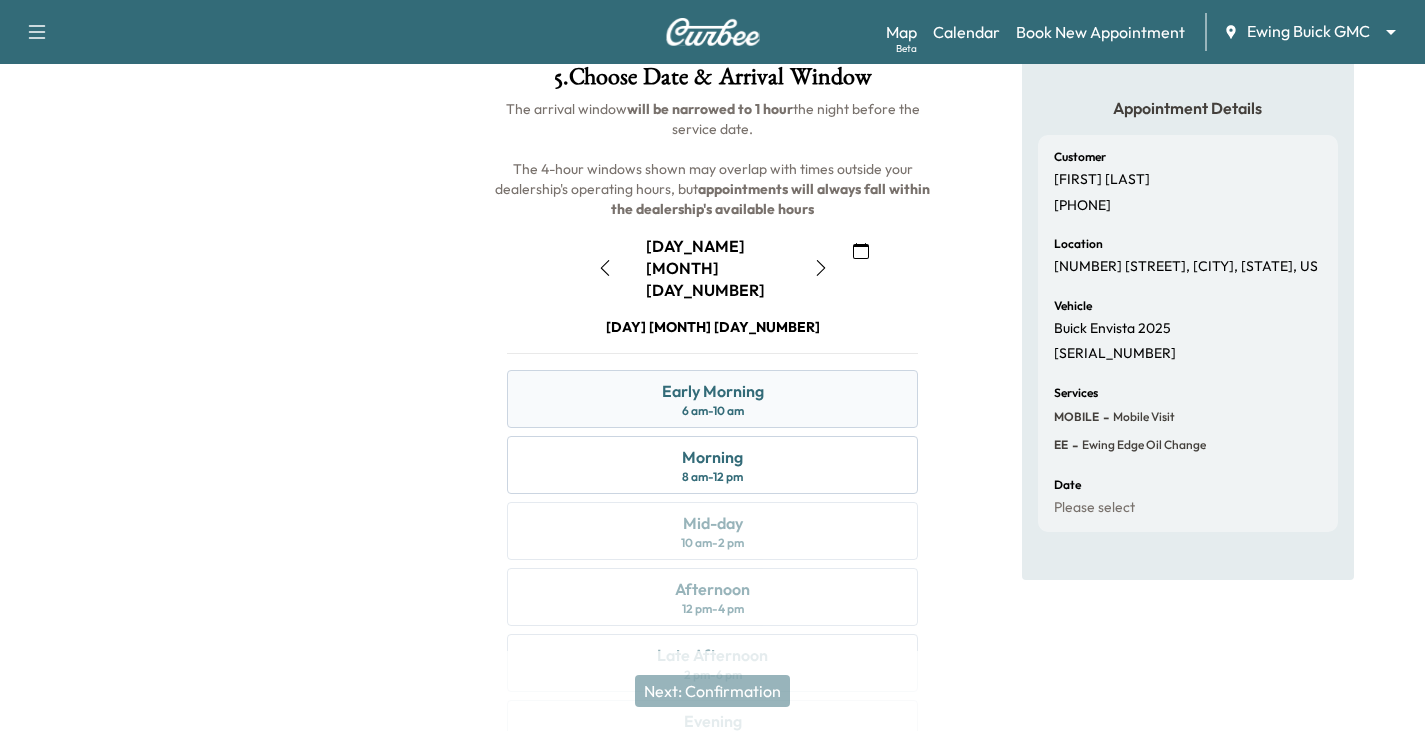 scroll, scrollTop: 170, scrollLeft: 0, axis: vertical 